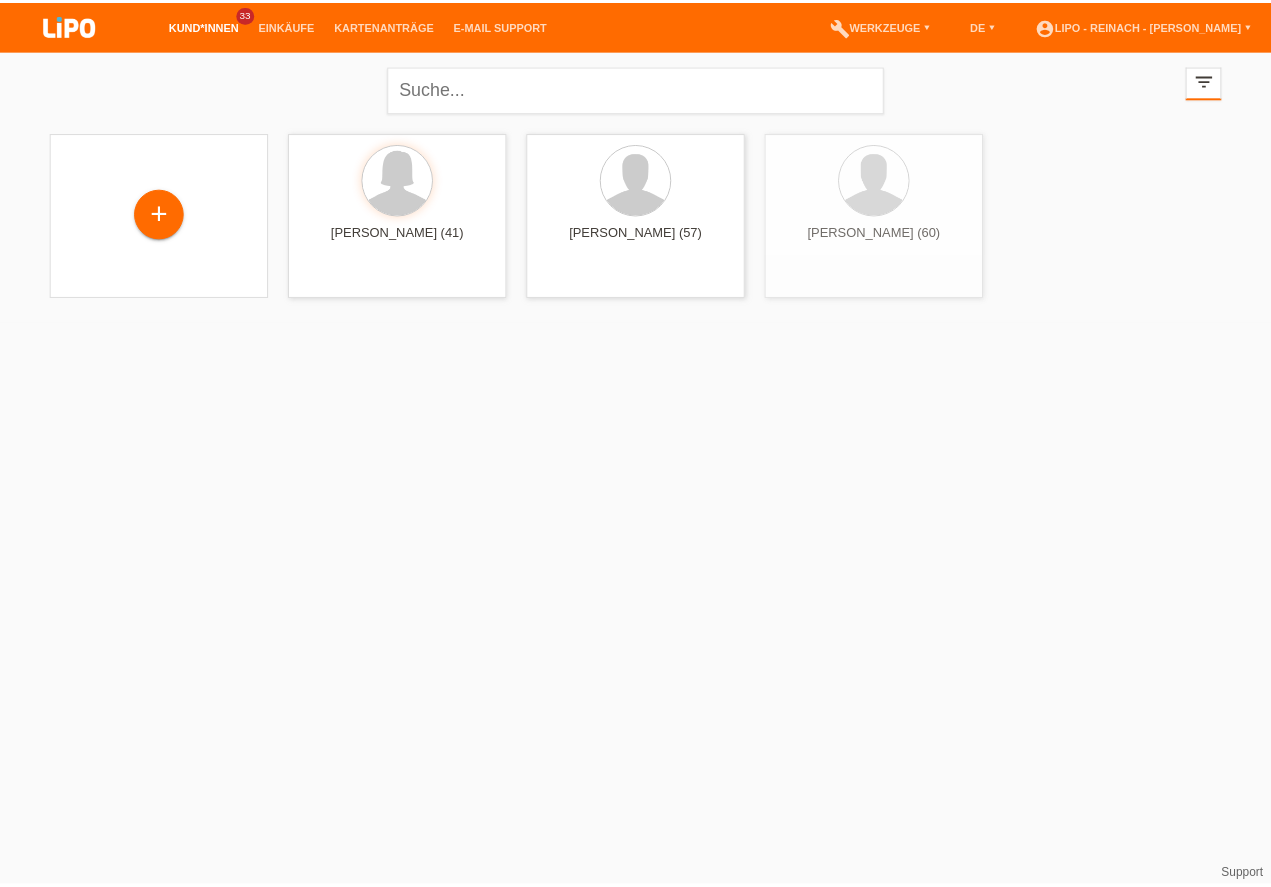 scroll, scrollTop: 0, scrollLeft: 0, axis: both 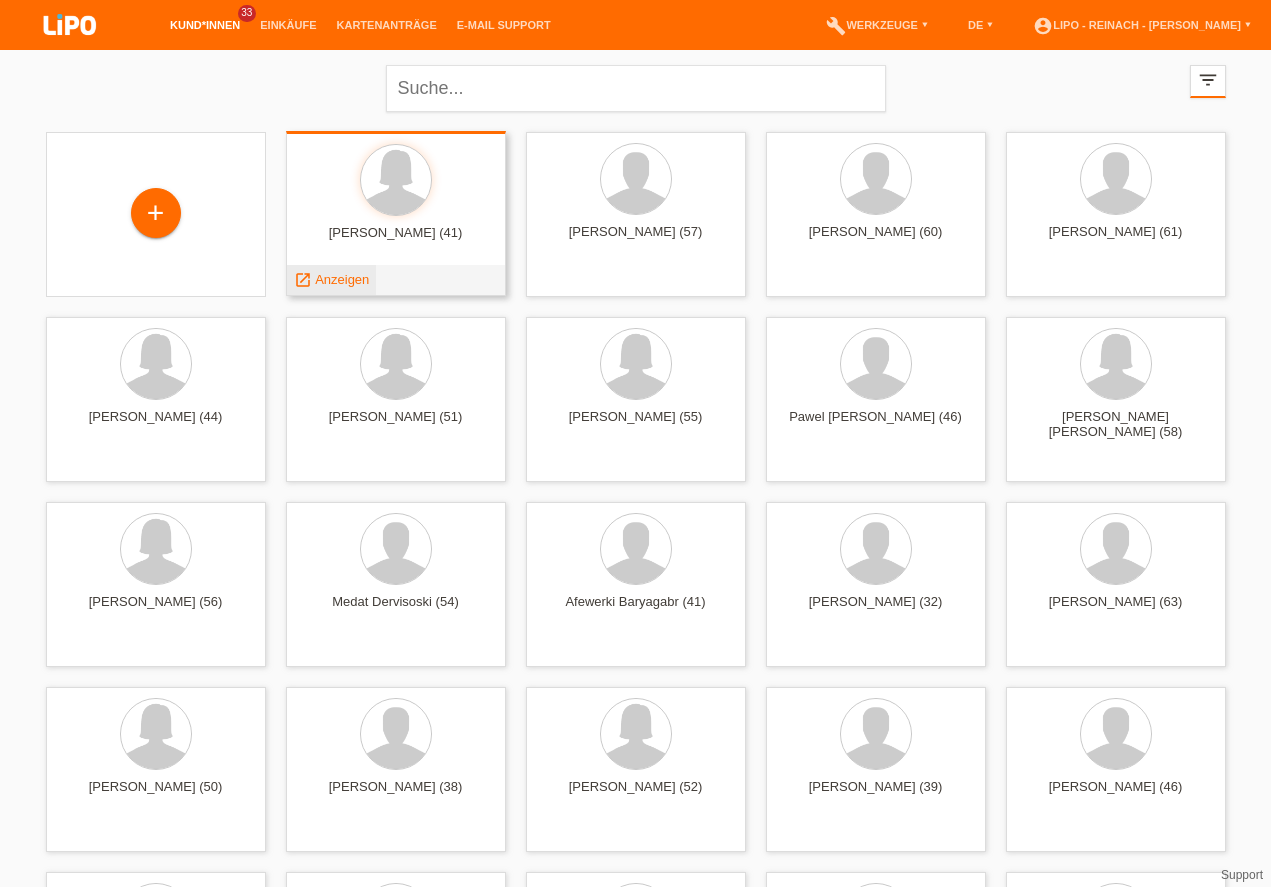 click on "Anzeigen" at bounding box center [342, 279] 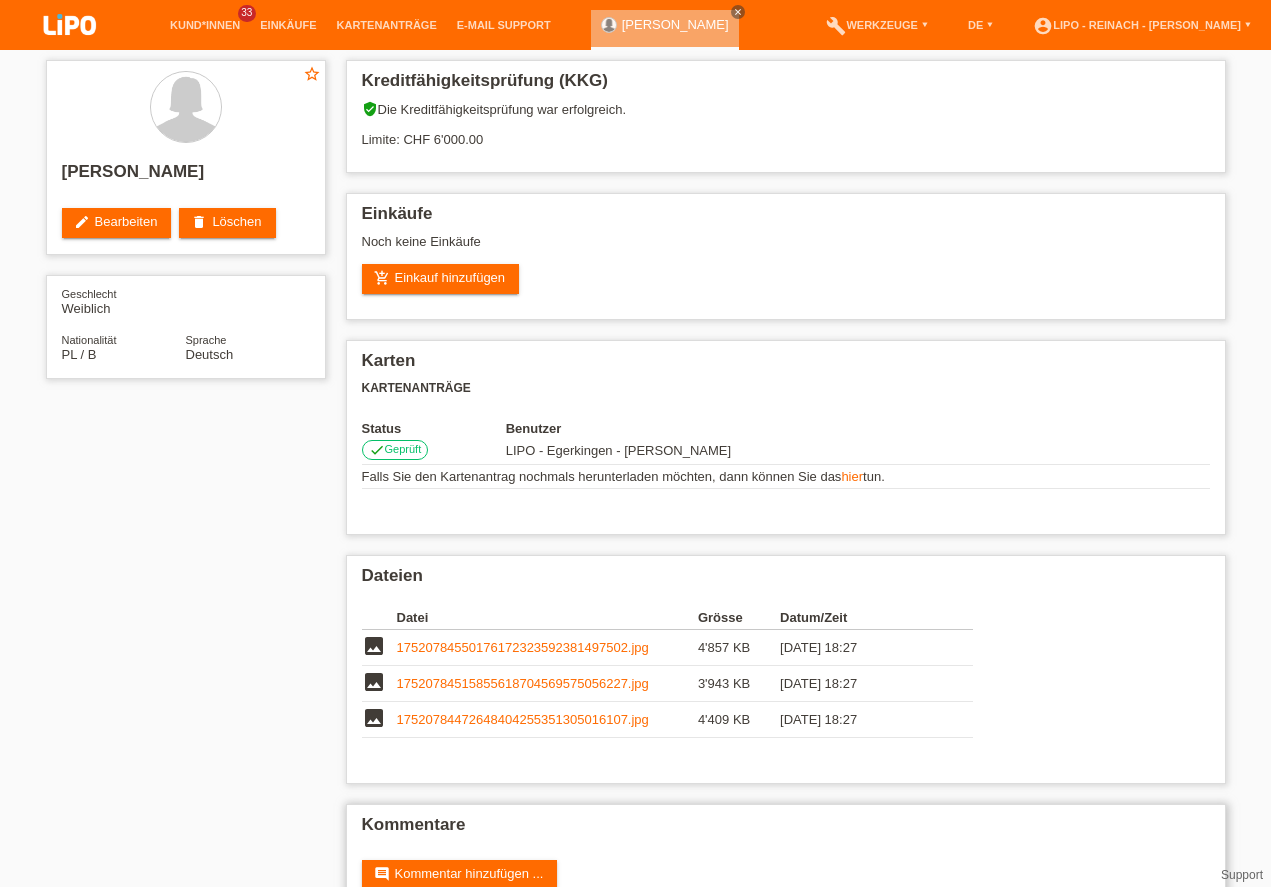 scroll, scrollTop: 0, scrollLeft: 0, axis: both 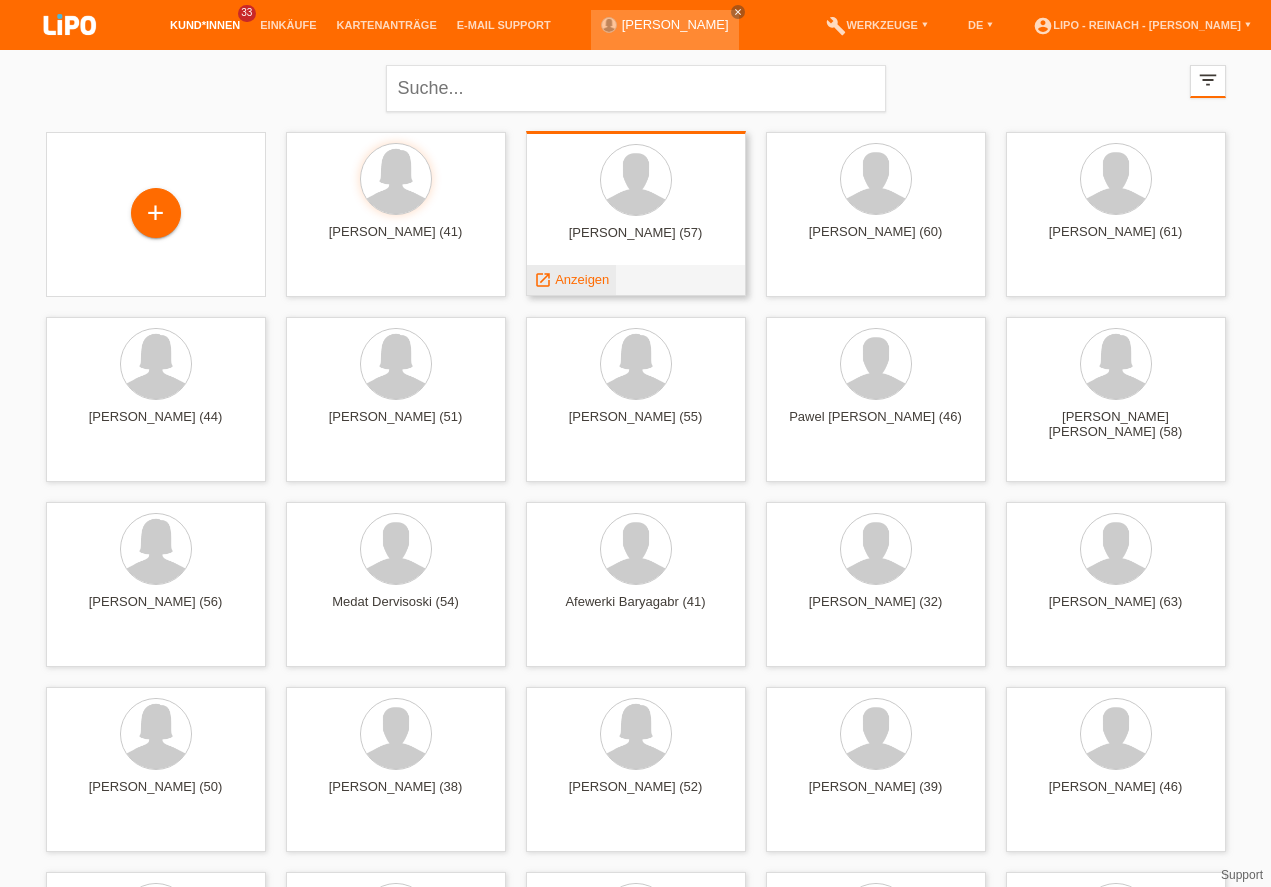 click on "Anzeigen" at bounding box center [582, 279] 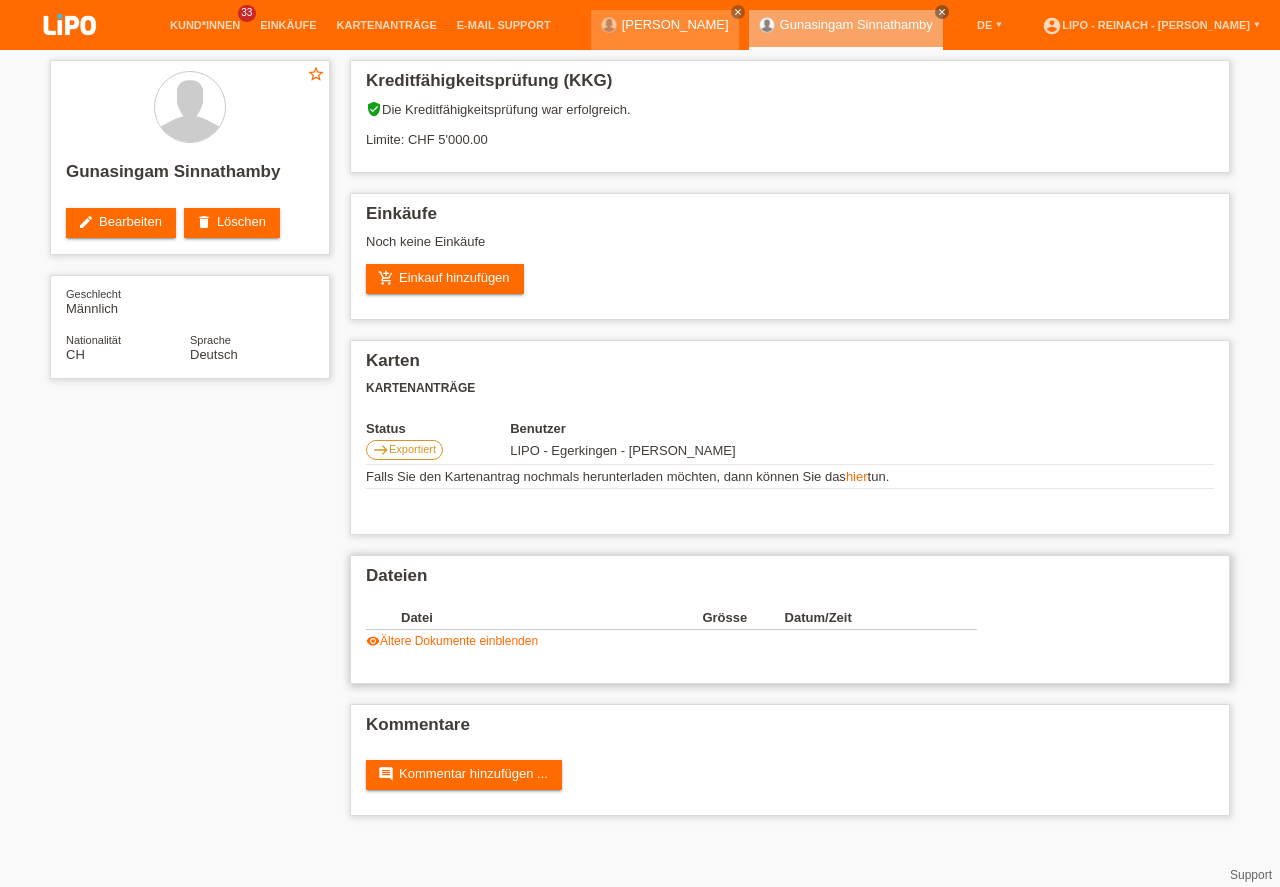 scroll, scrollTop: 0, scrollLeft: 0, axis: both 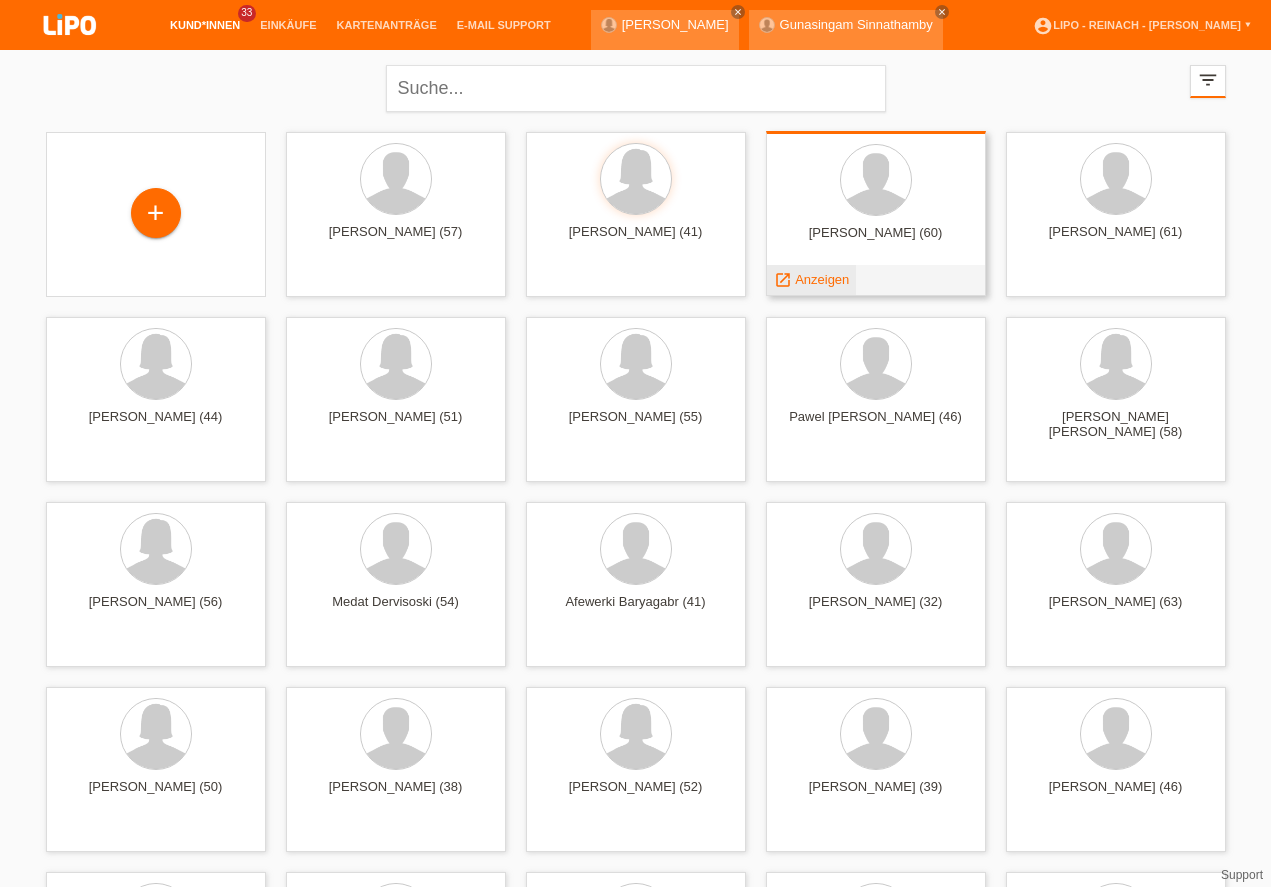 click on "Anzeigen" at bounding box center (822, 279) 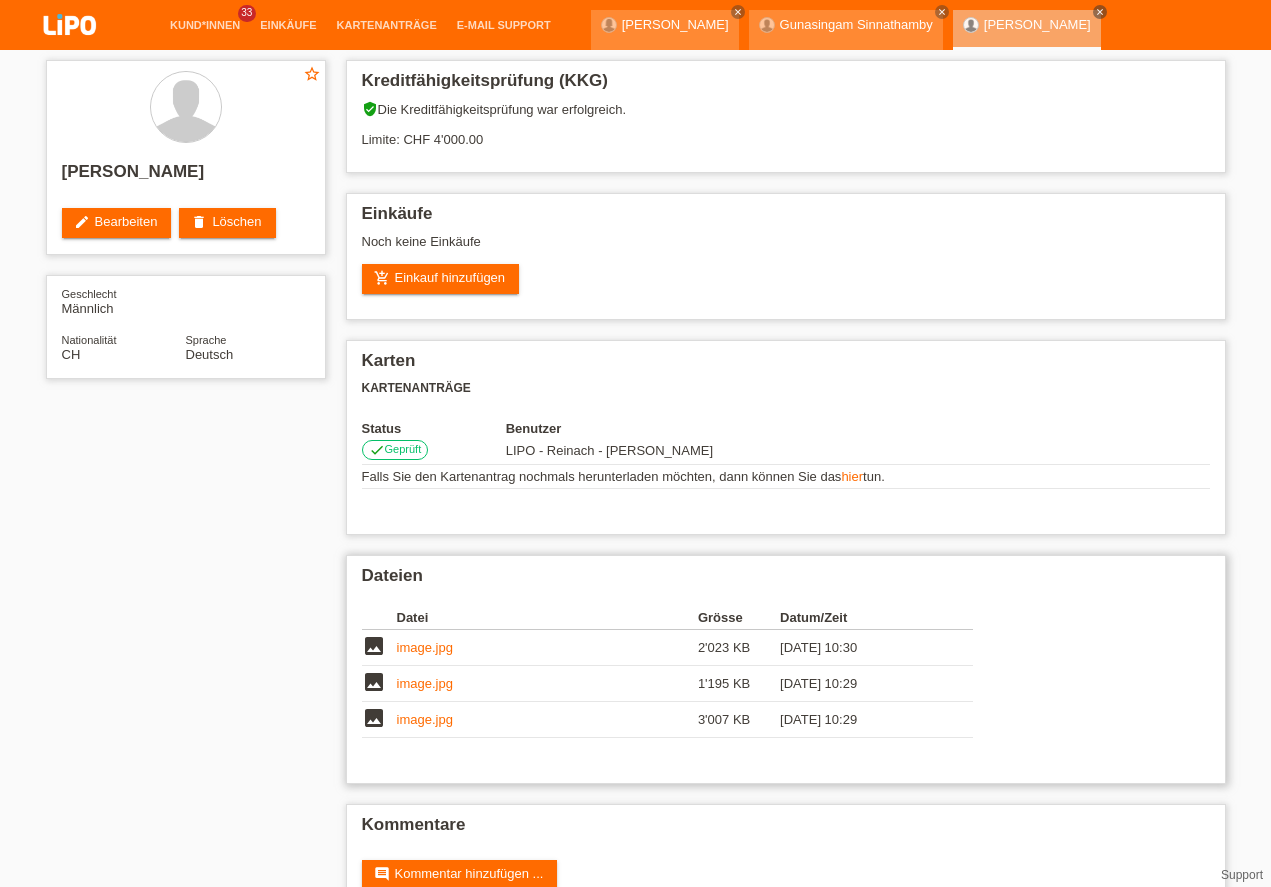scroll, scrollTop: 0, scrollLeft: 0, axis: both 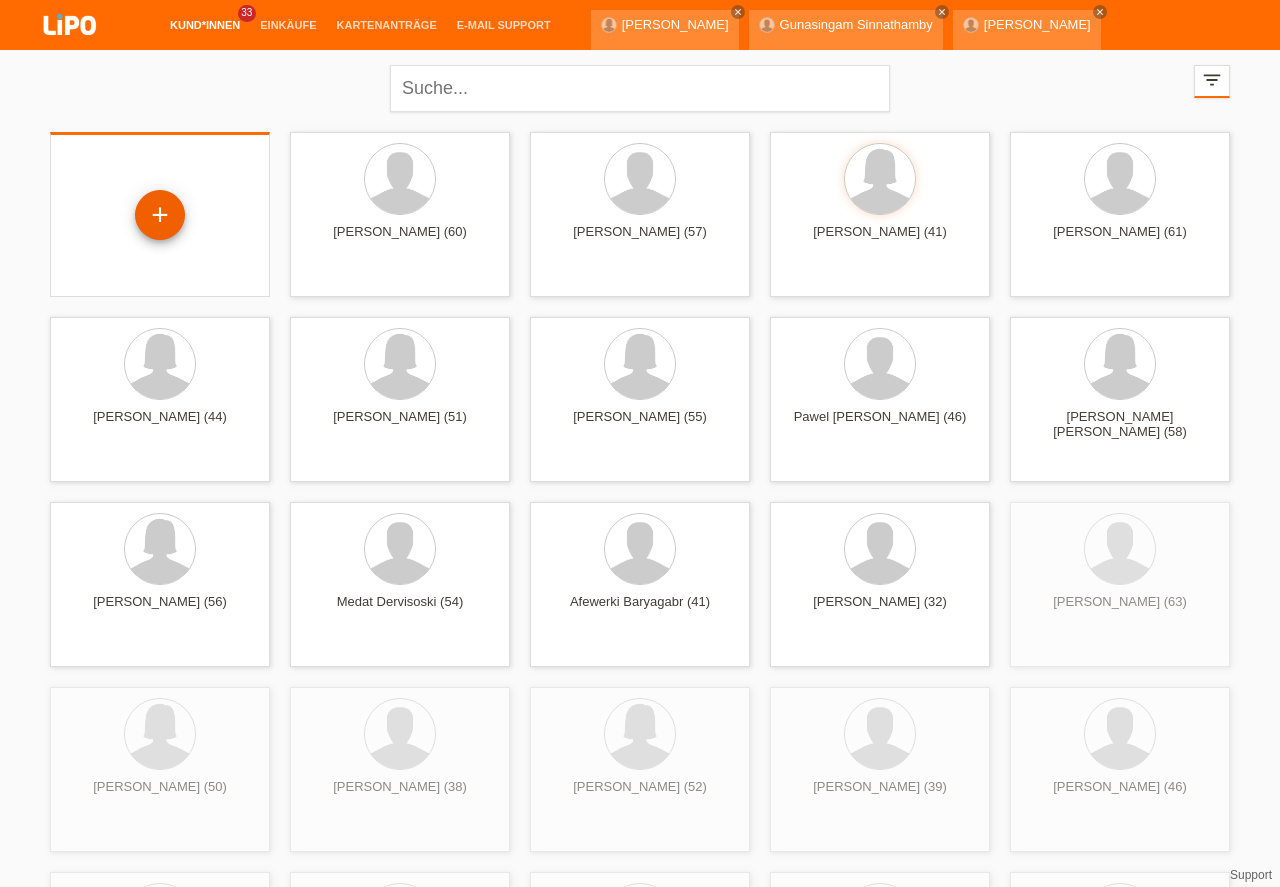click on "+" at bounding box center [160, 215] 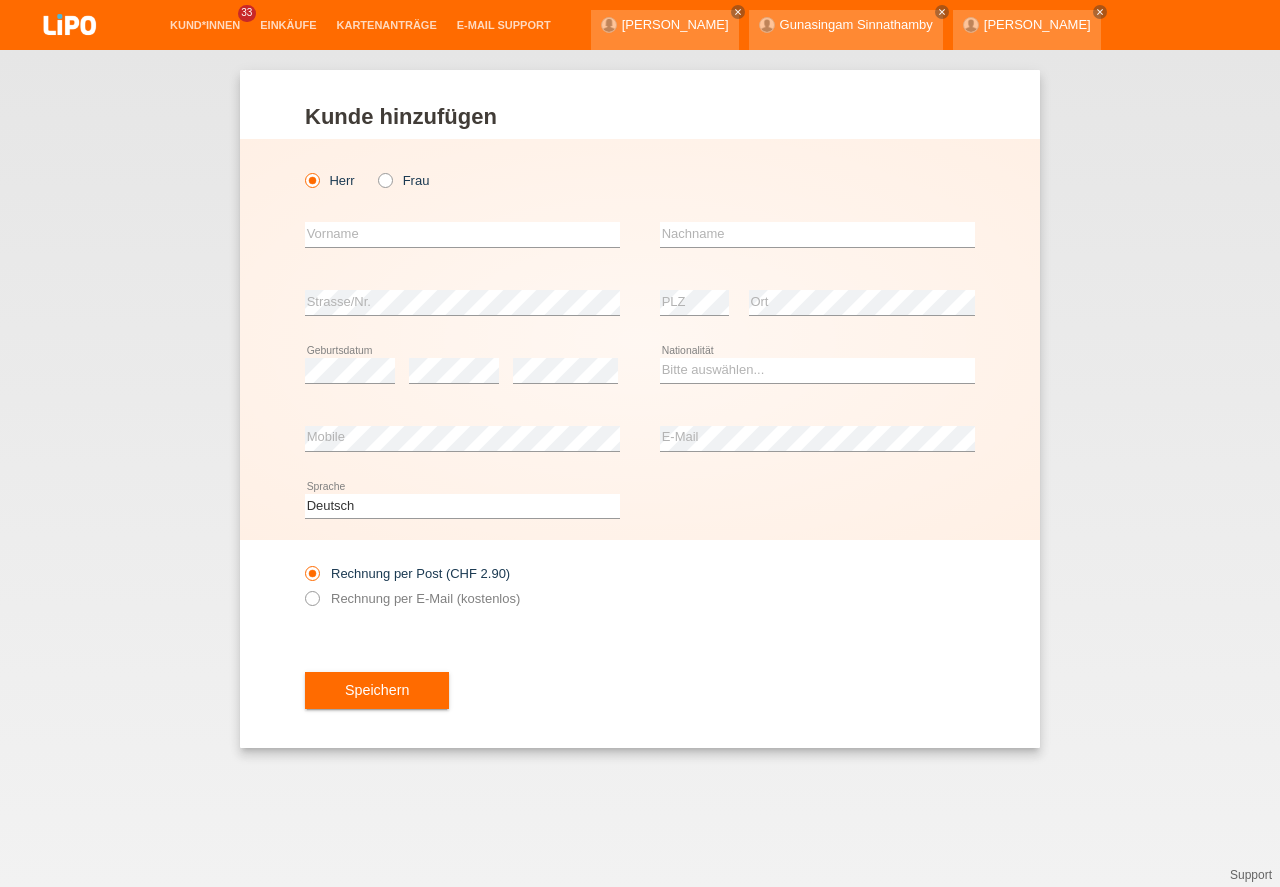 scroll, scrollTop: 0, scrollLeft: 0, axis: both 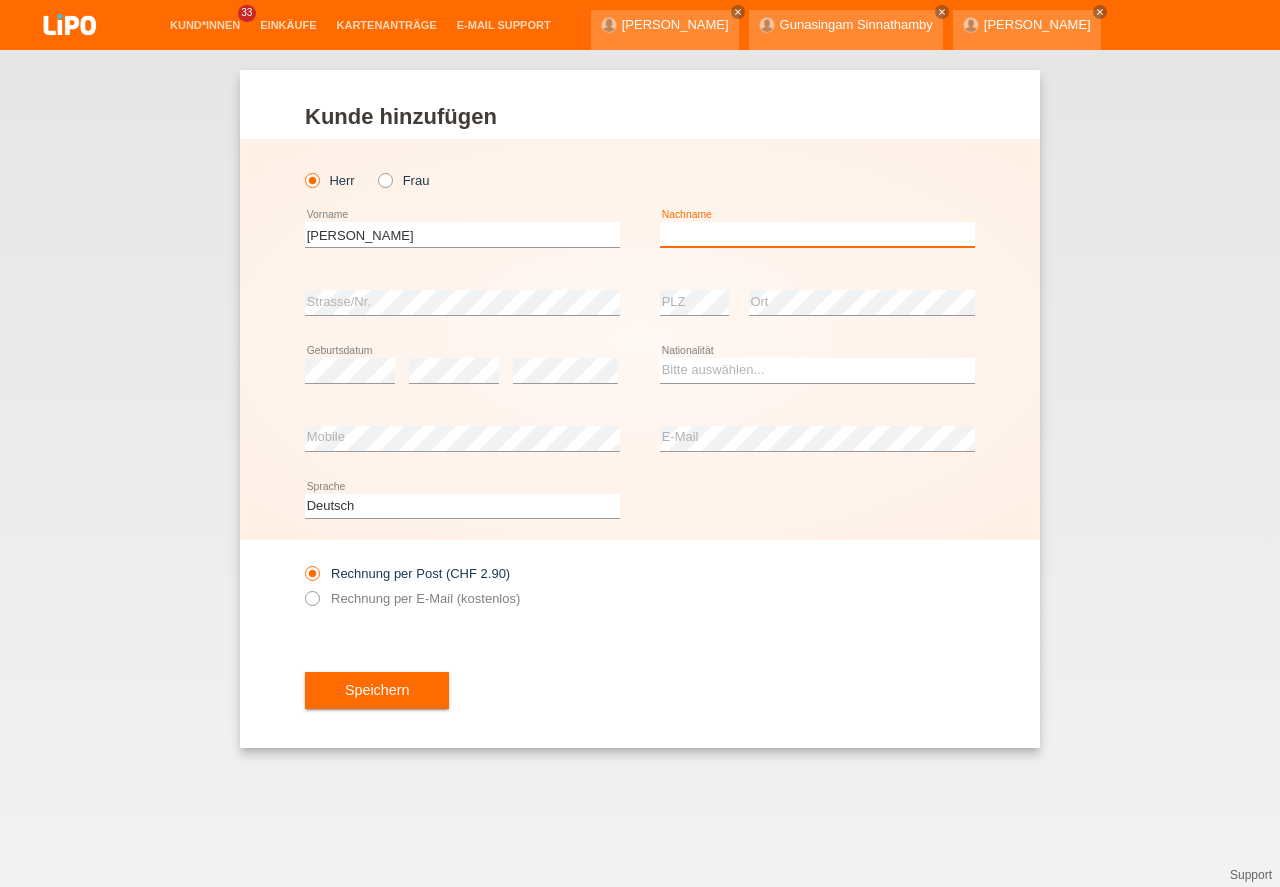 click at bounding box center [817, 234] 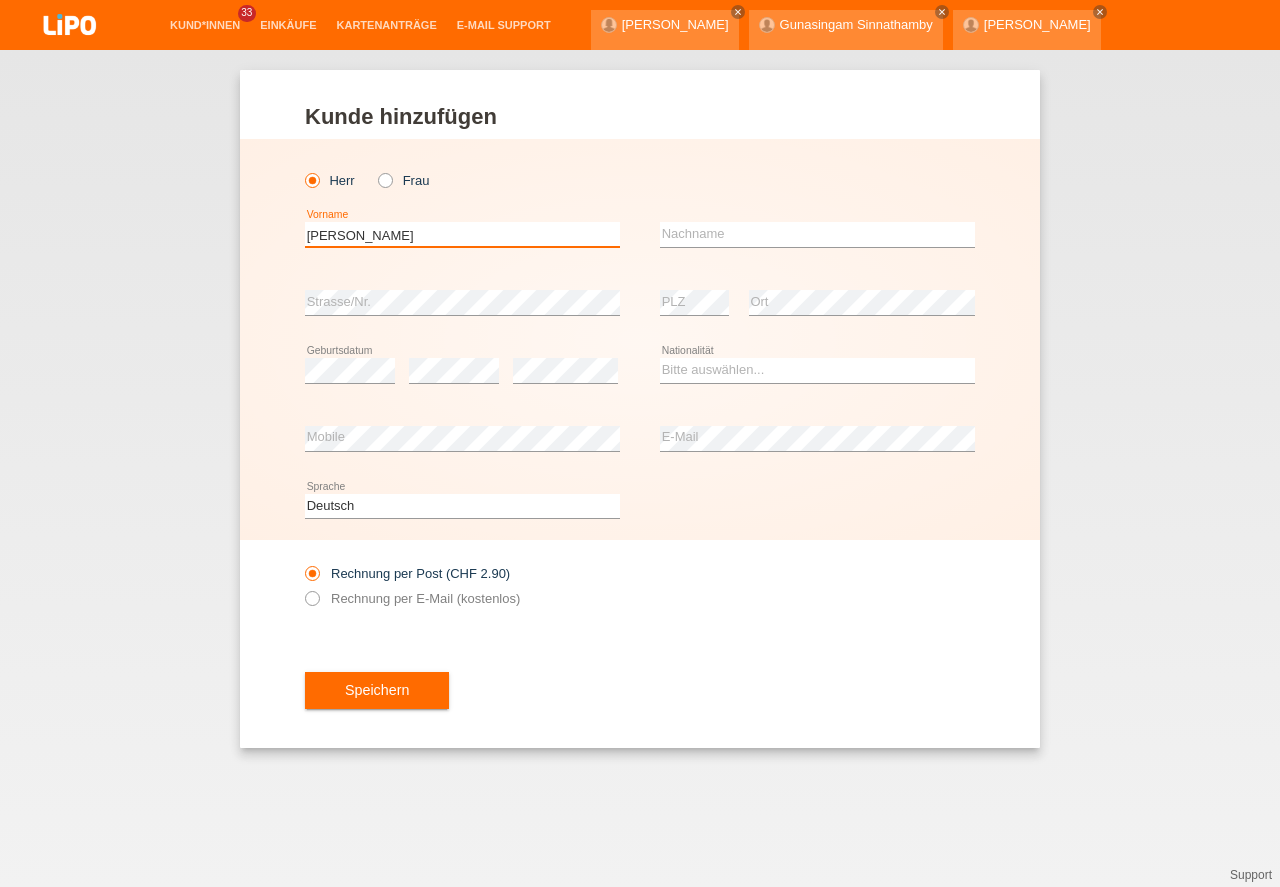 click on "Urs Walther" at bounding box center (462, 234) 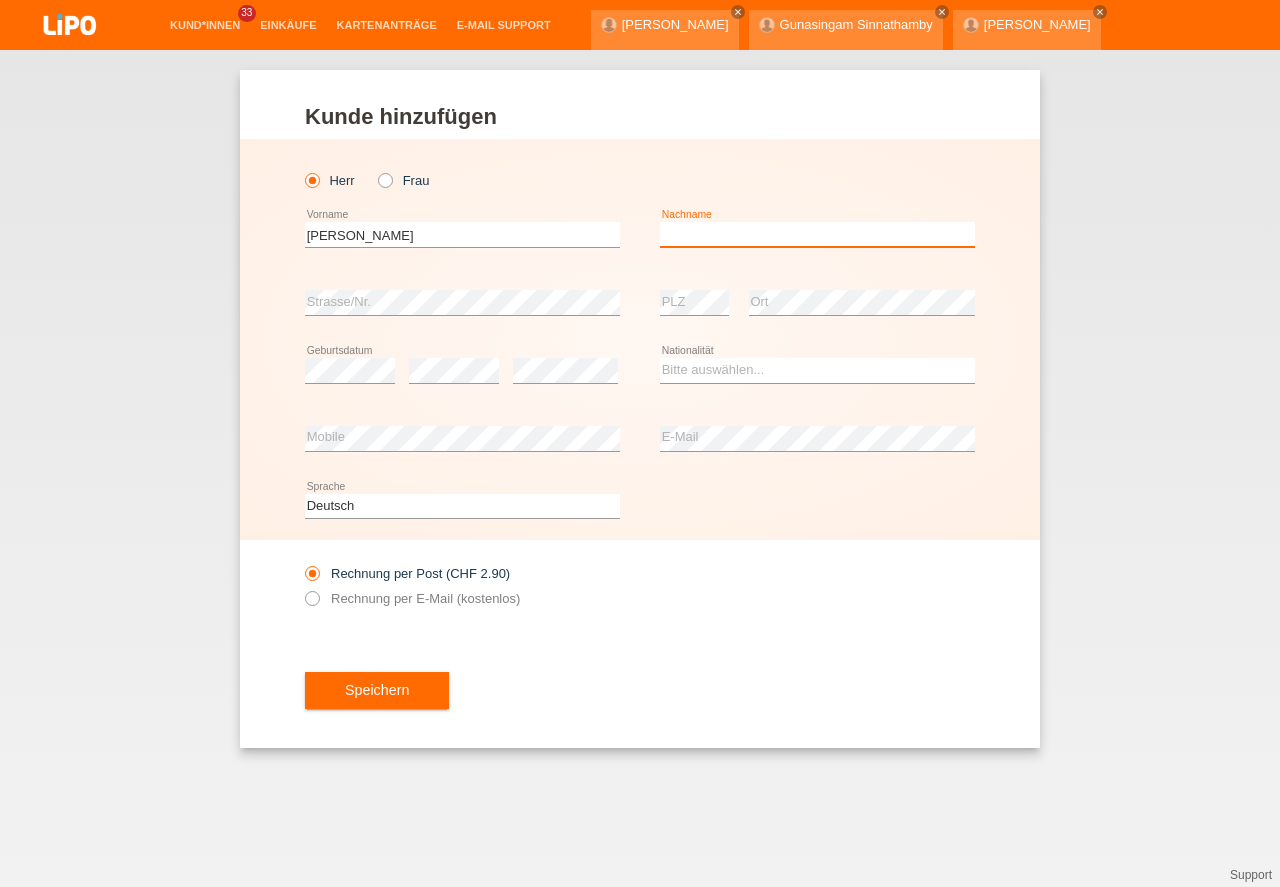 drag, startPoint x: 716, startPoint y: 234, endPoint x: 733, endPoint y: 231, distance: 17.262676 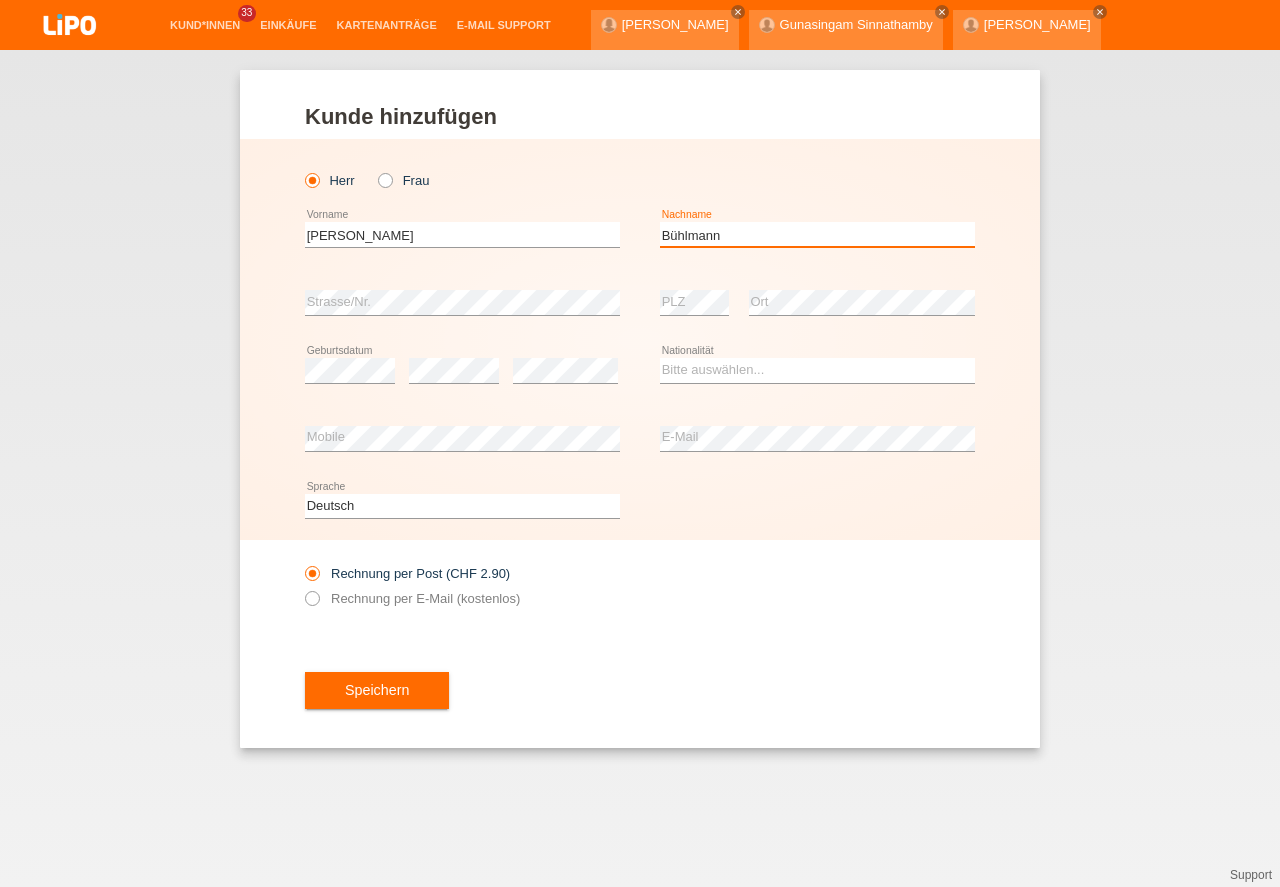 type on "Bühlmann" 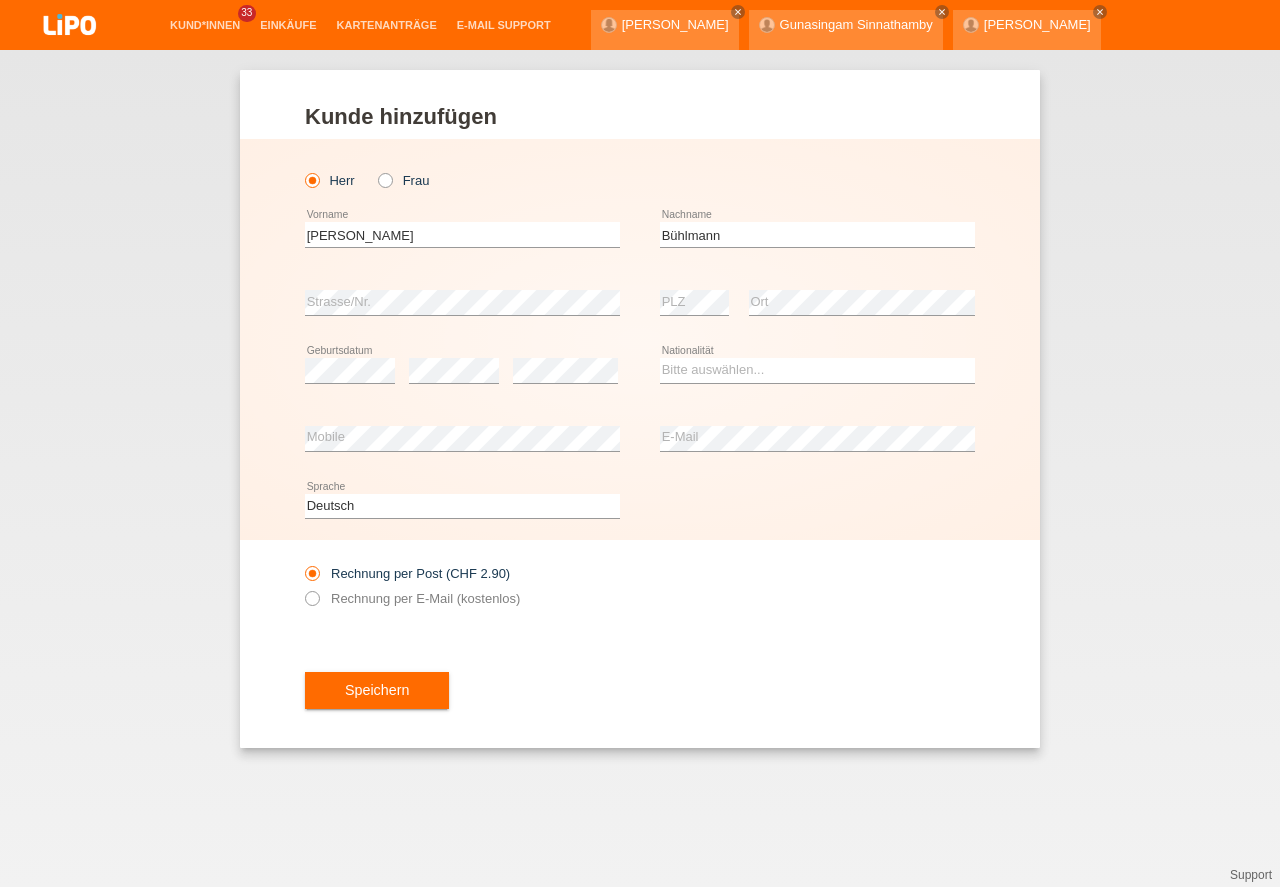 click on "error
Strasse/Nr." at bounding box center [462, 303] 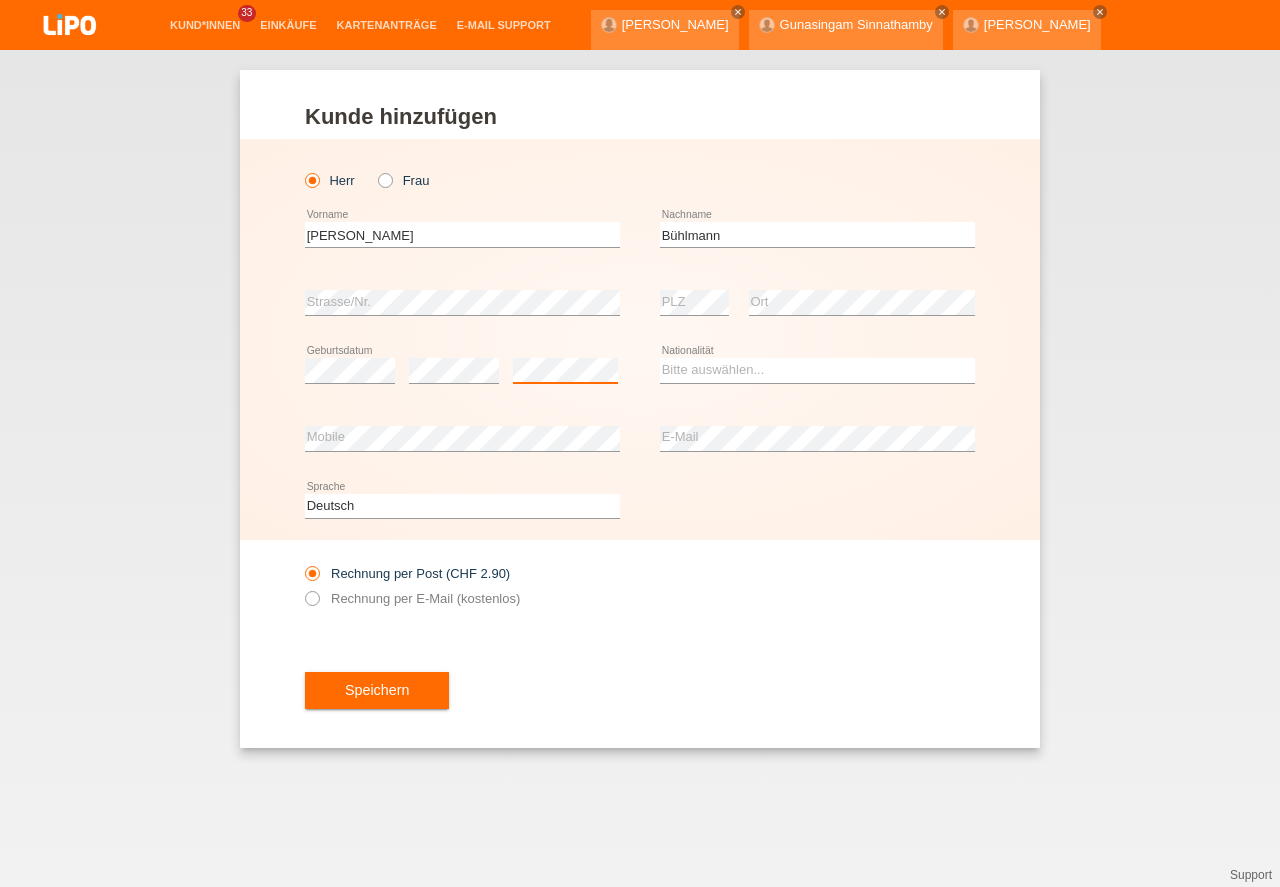 scroll, scrollTop: 0, scrollLeft: 0, axis: both 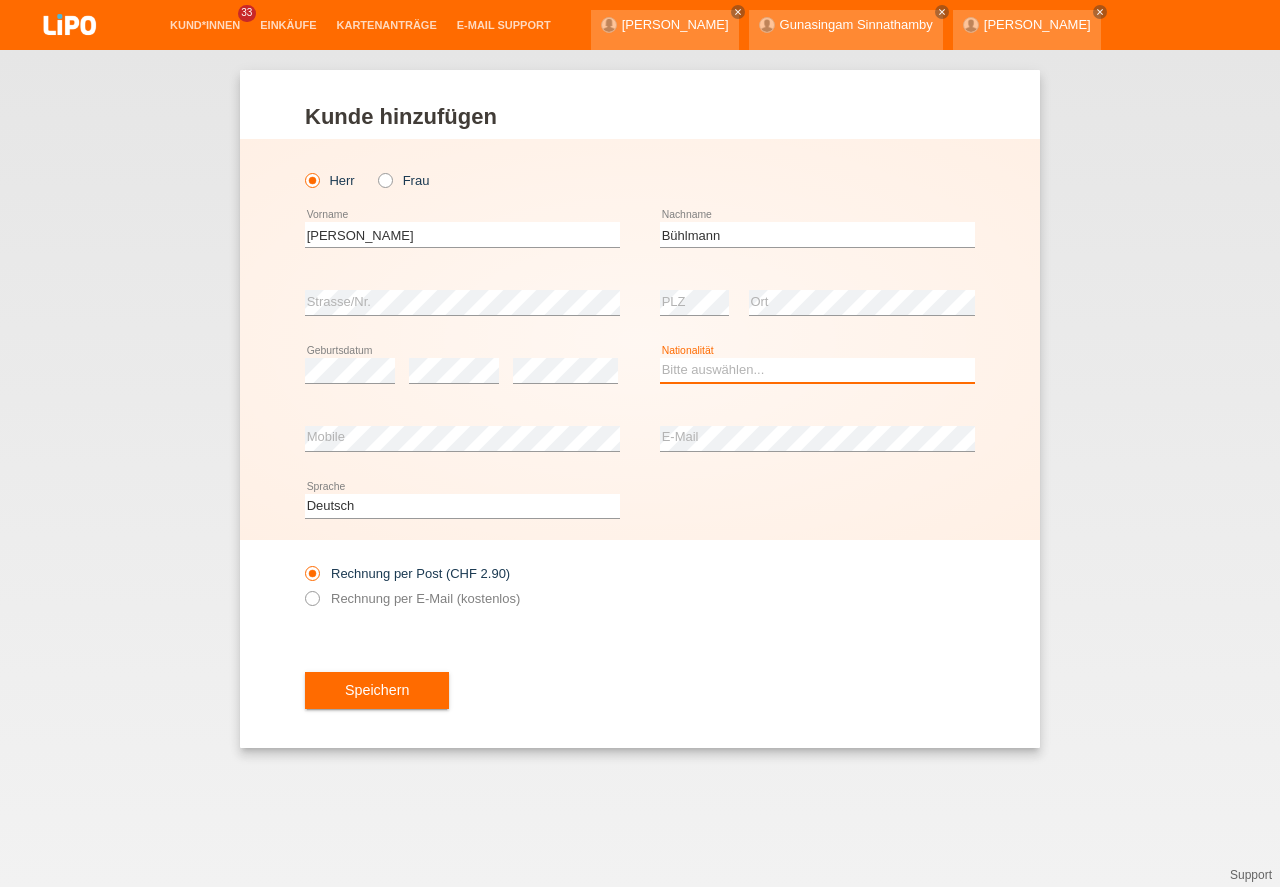 click on "Bitte auswählen...
Schweiz
Deutschland
Liechtenstein
Österreich
------------
Afghanistan
Ägypten
Åland
Albanien
Algerien" at bounding box center (817, 370) 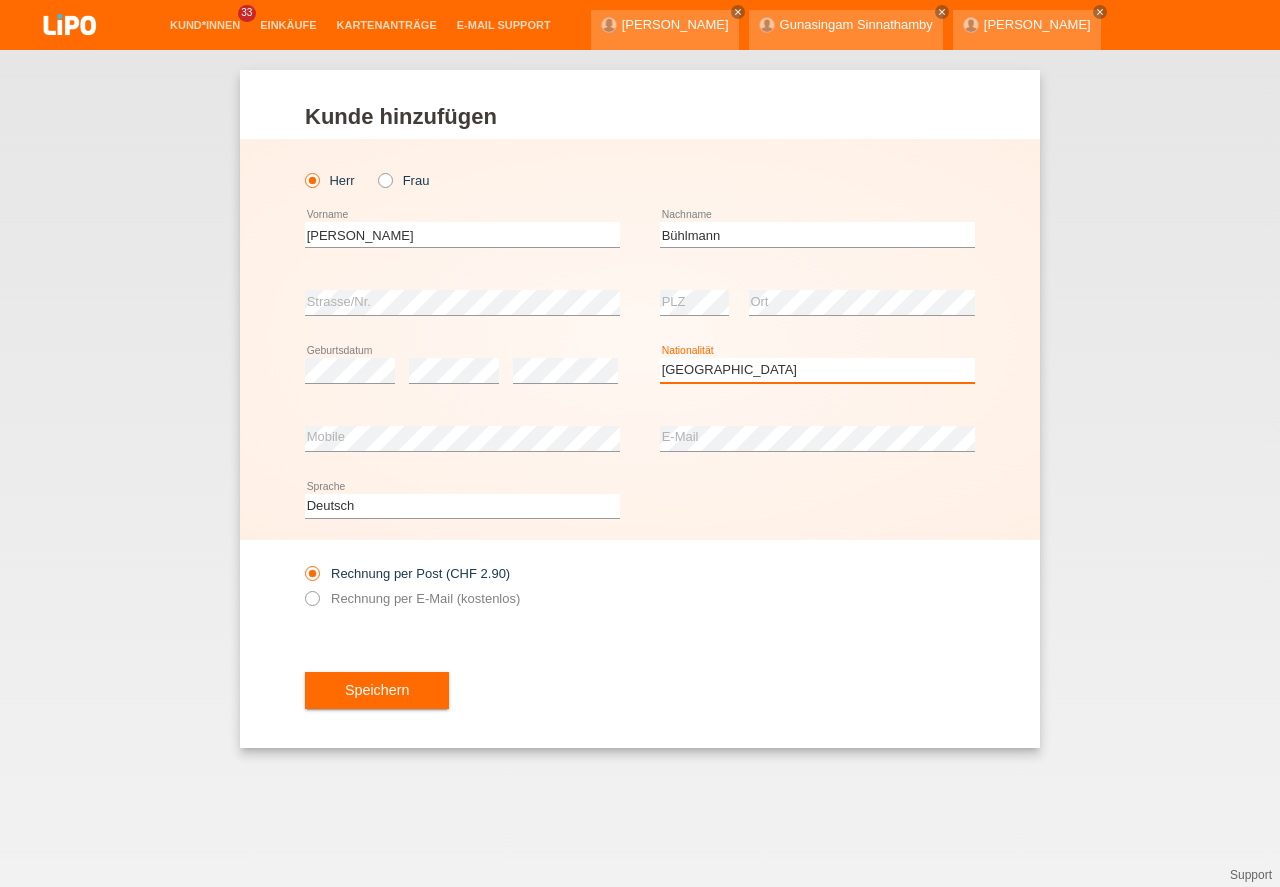 click on "Schweiz" at bounding box center (0, 0) 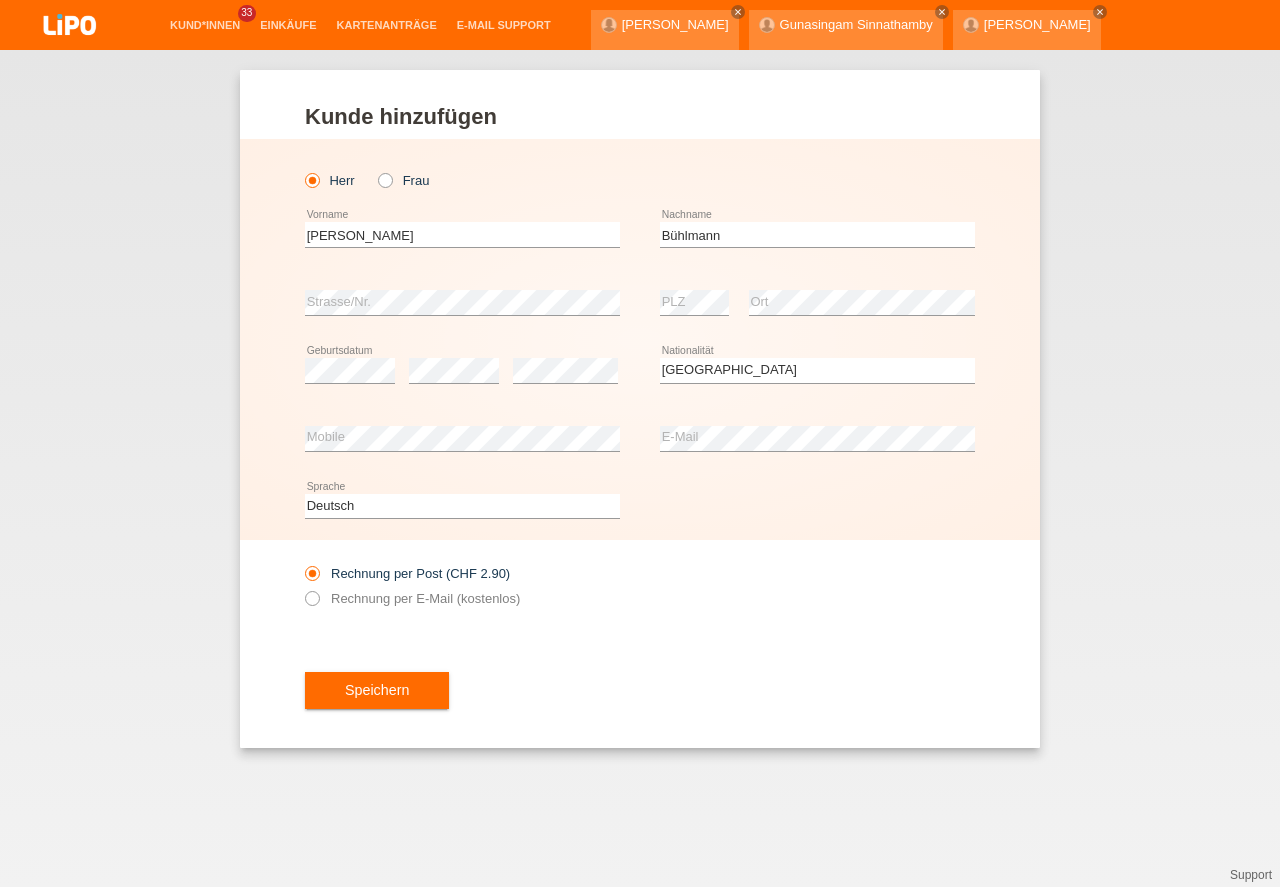 click on "error
E-Mail" at bounding box center (817, 439) 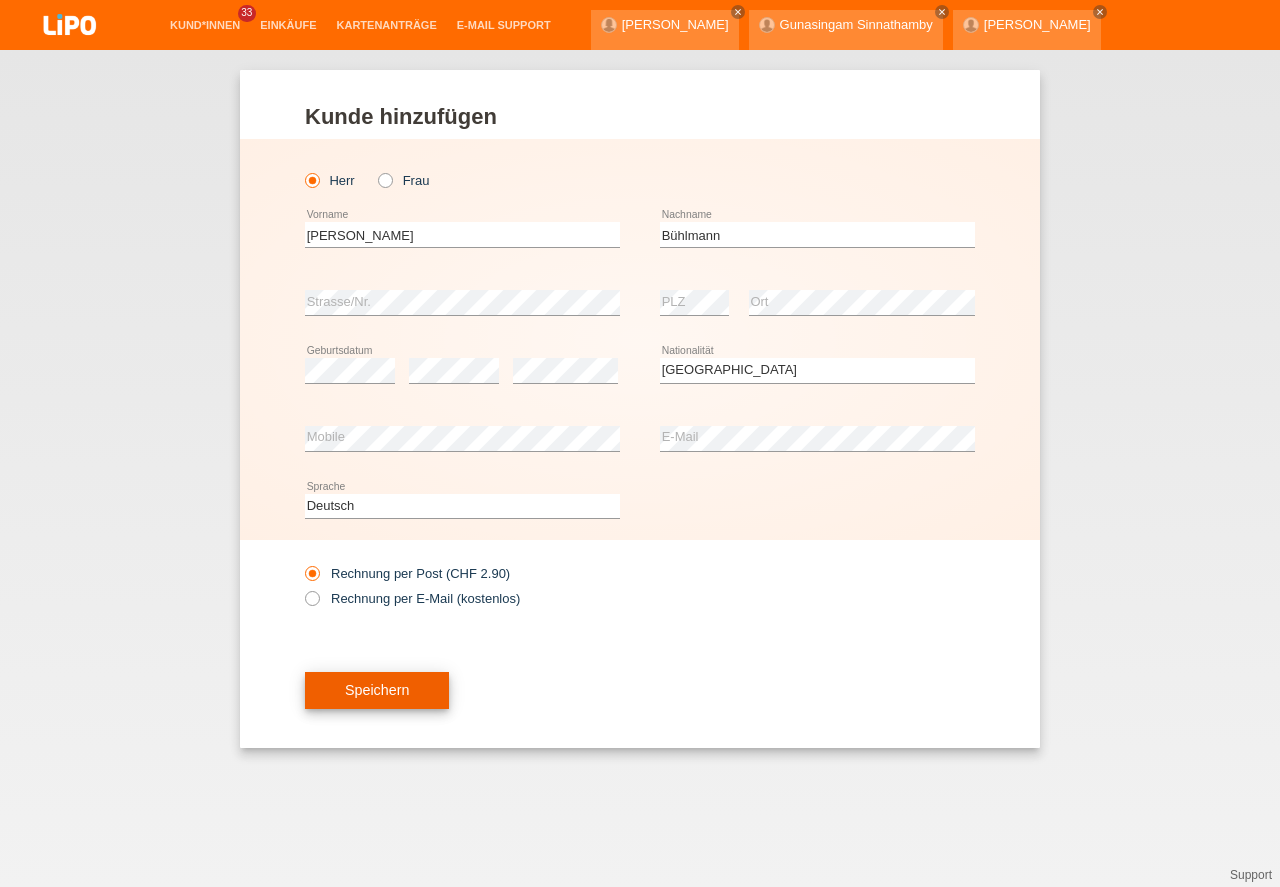click on "Speichern" at bounding box center [377, 691] 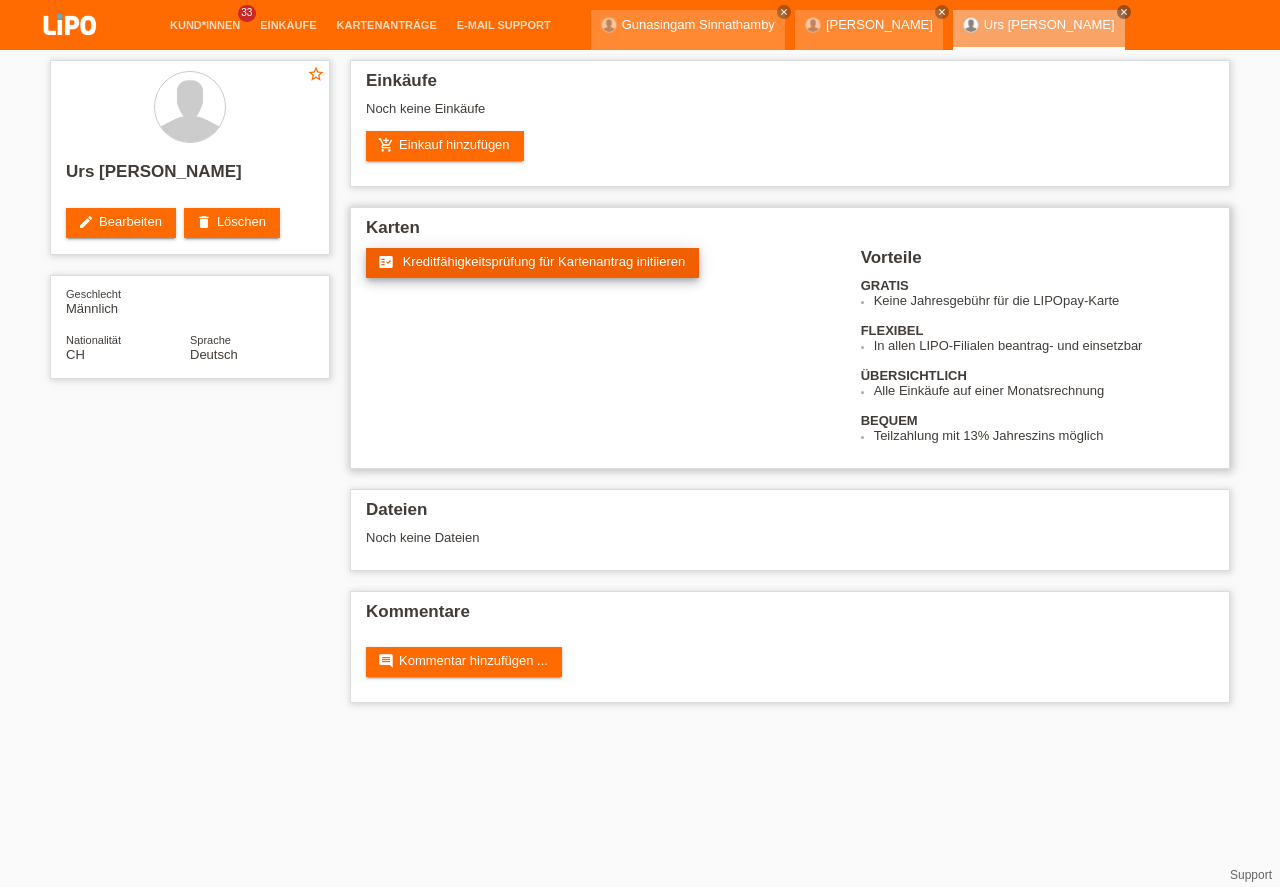 scroll, scrollTop: 0, scrollLeft: 0, axis: both 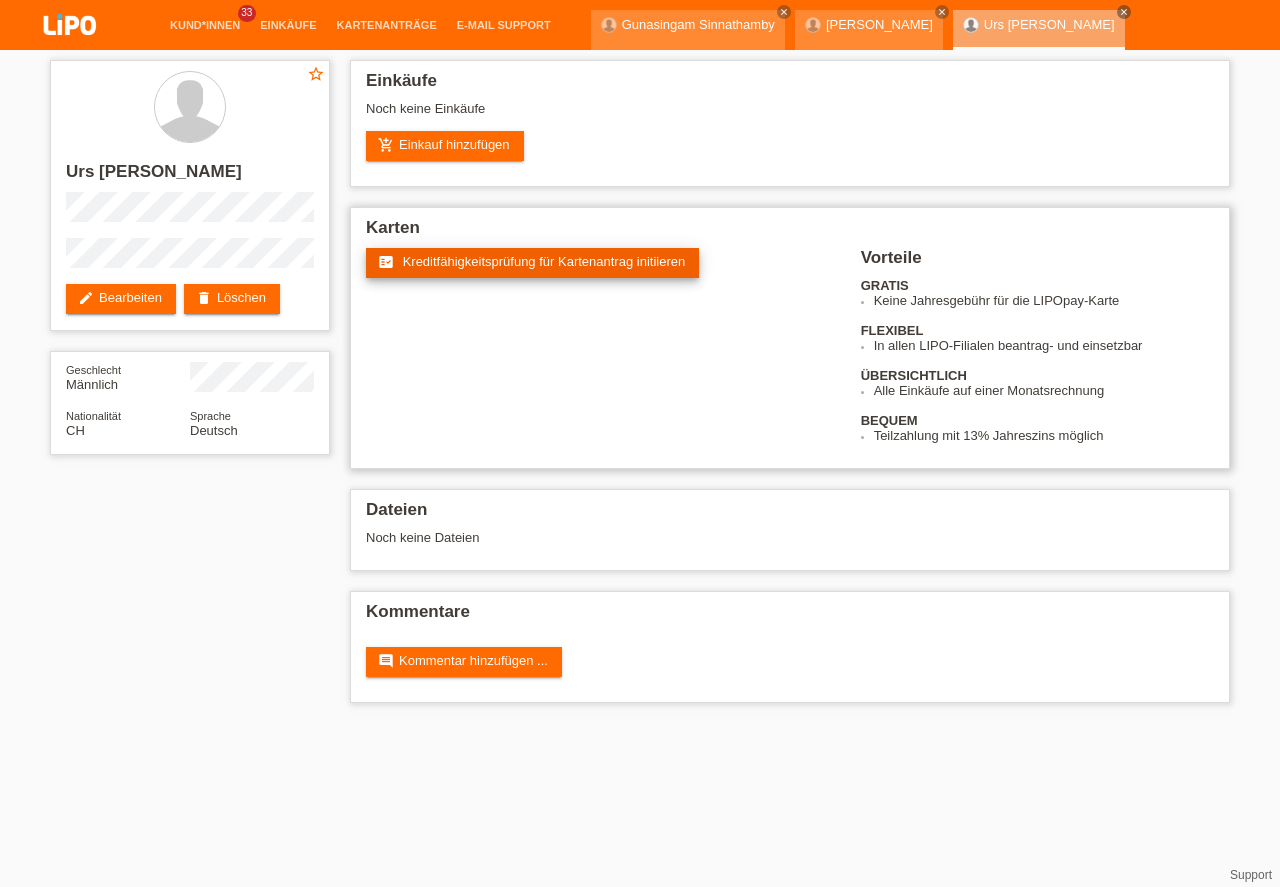 click on "Kreditfähigkeitsprüfung für Kartenantrag initiieren" at bounding box center [544, 261] 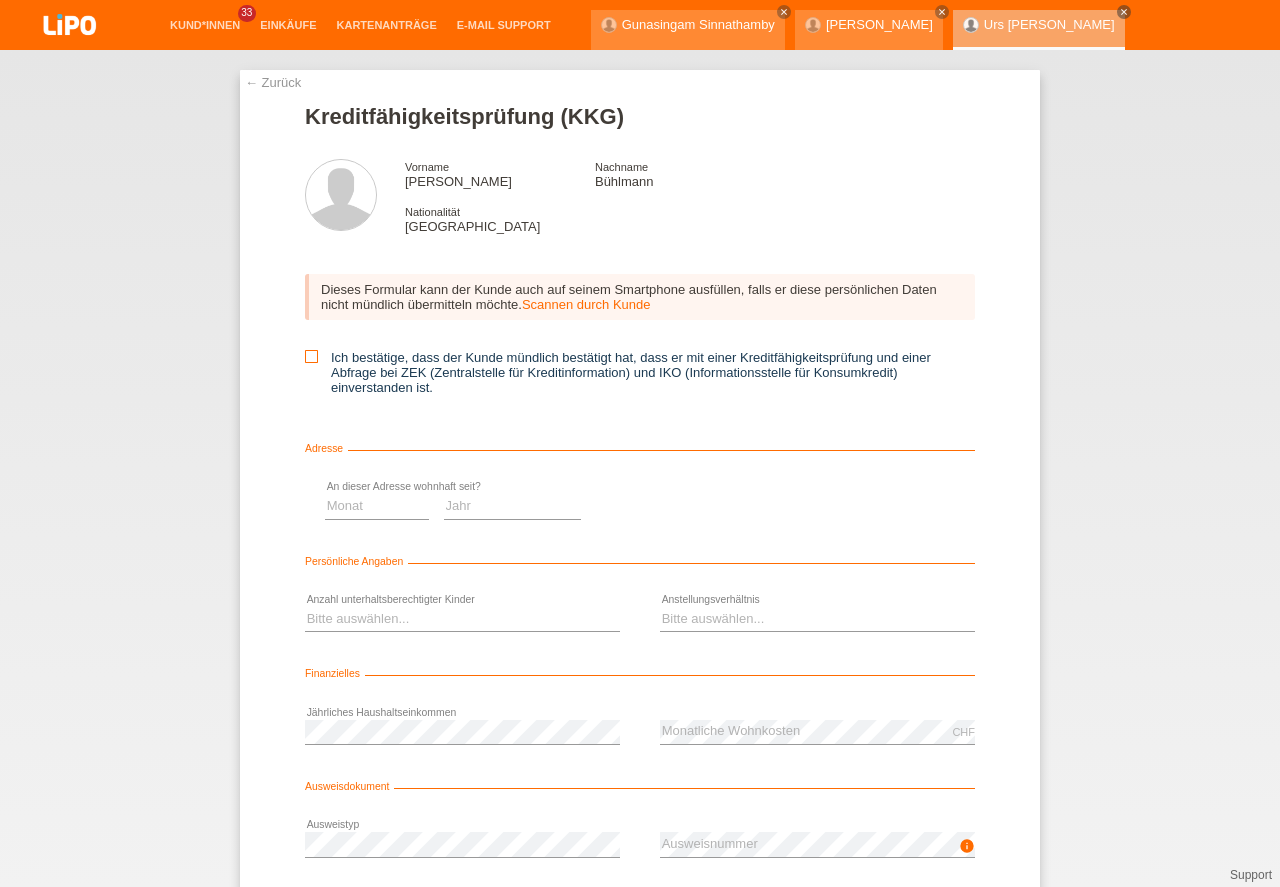 scroll, scrollTop: 0, scrollLeft: 0, axis: both 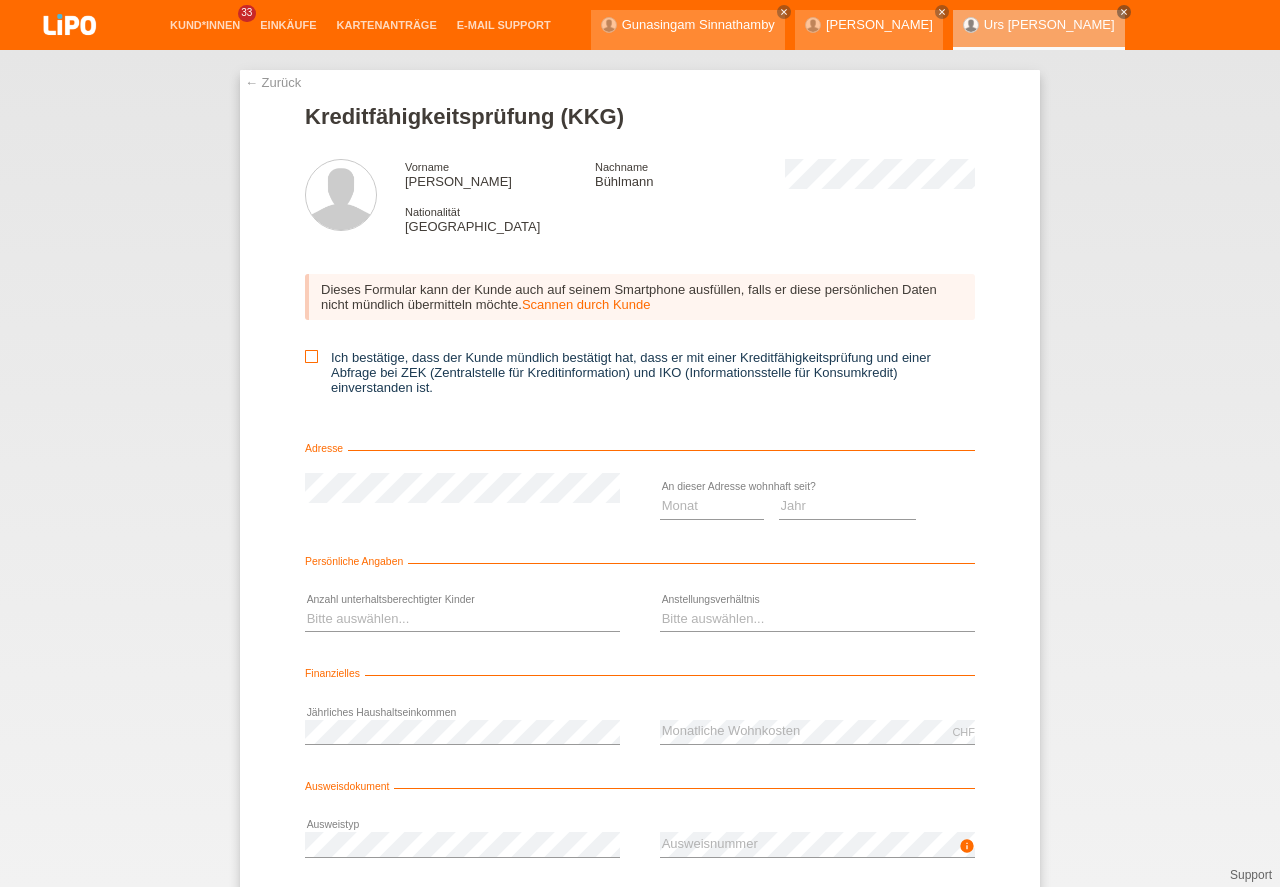 click at bounding box center [311, 356] 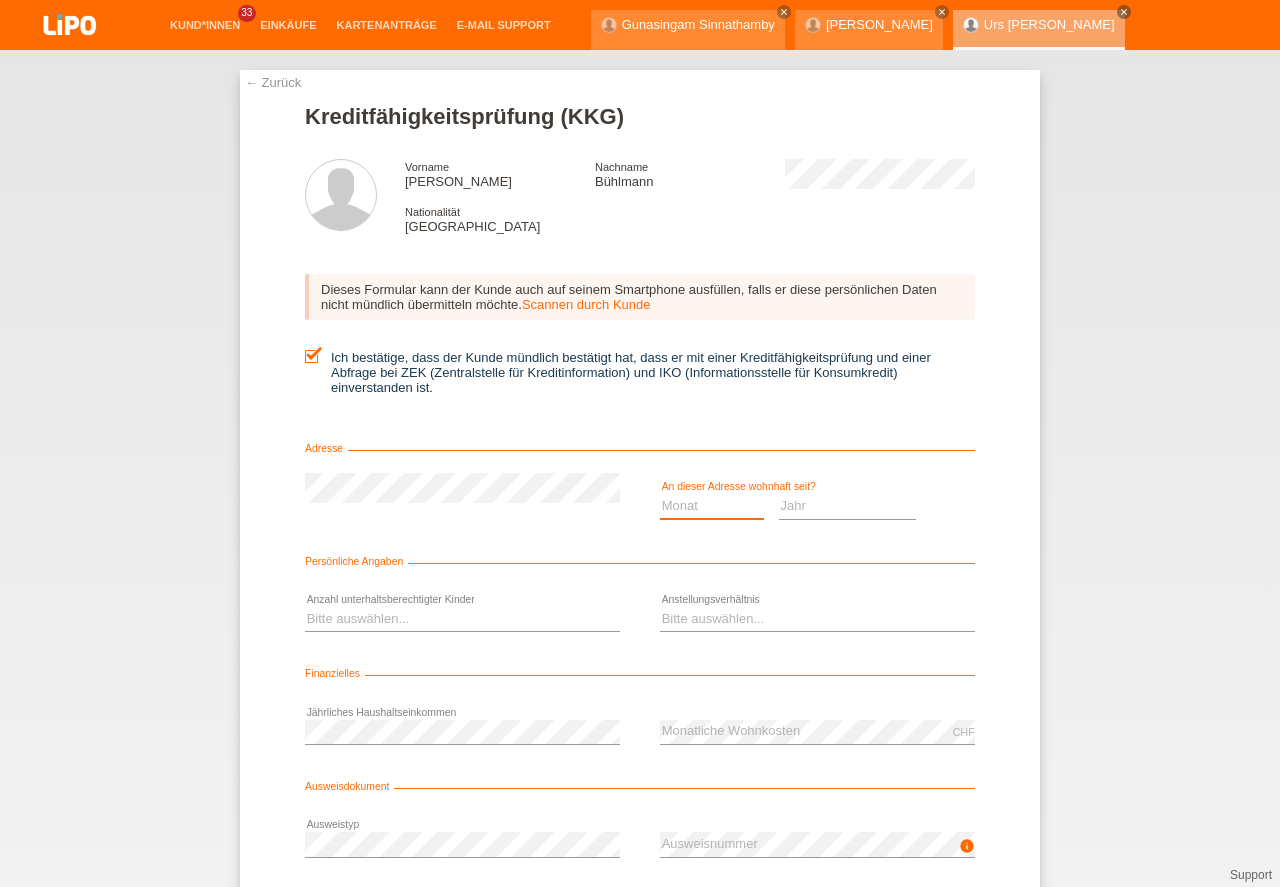 click on "Monat
01
02
03
04
05
06
07
08
09
10" at bounding box center (712, 506) 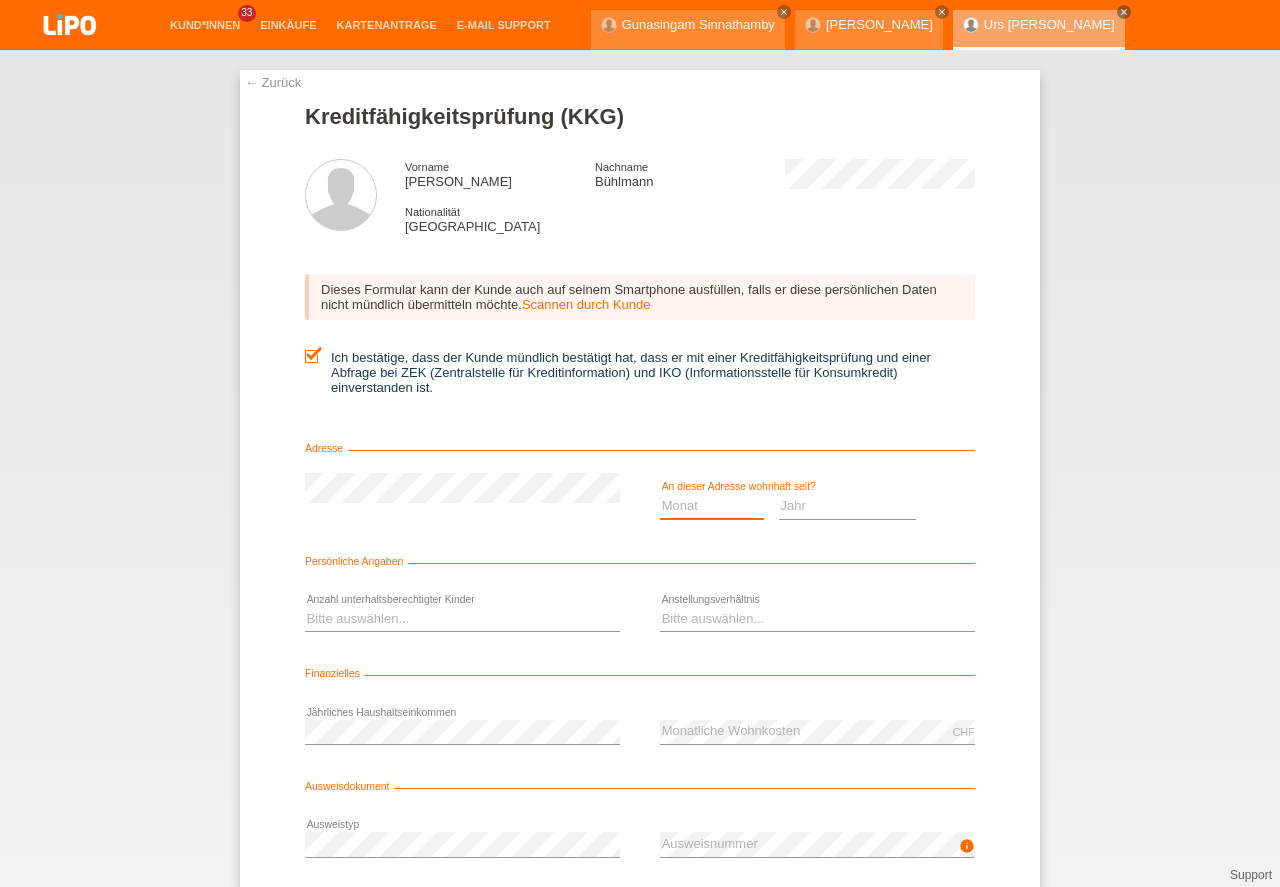 select on "01" 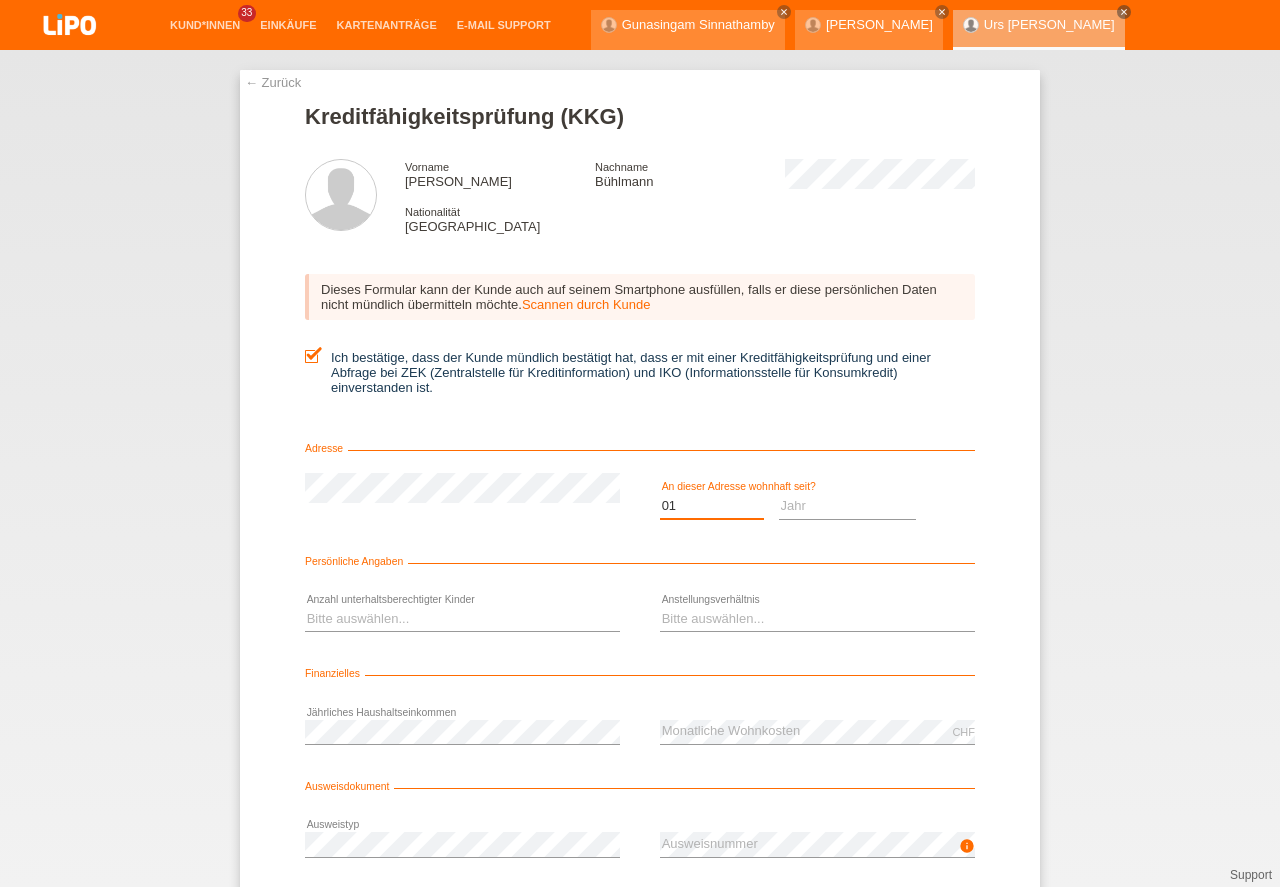 click on "01" at bounding box center [0, 0] 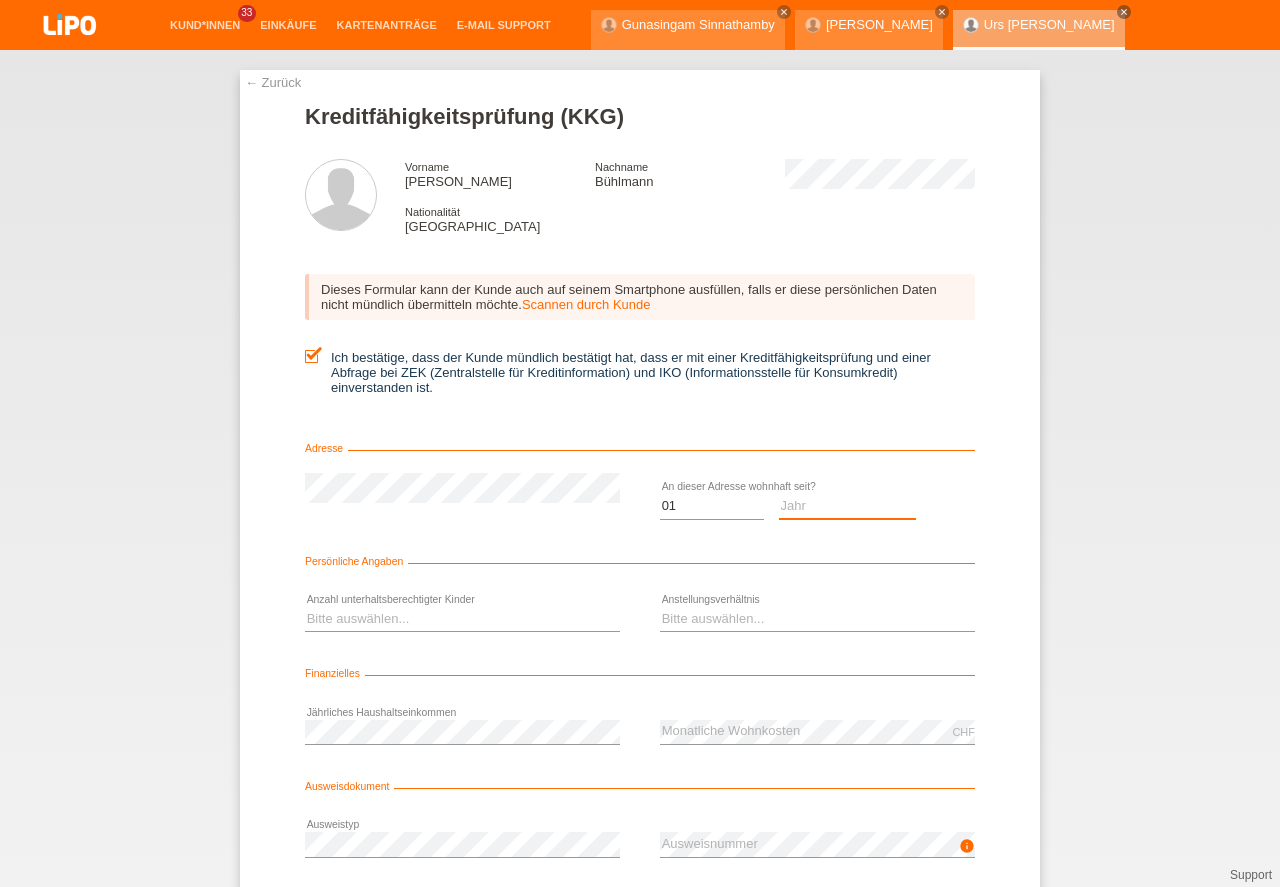 click on "Jahr
2025
2024
2023
2022
2021
2020
2019
2018
2017
2016 2015 2014 2013 2012 2011 2010 2009 2008 2007 2006 2005 2004 2003" at bounding box center (848, 506) 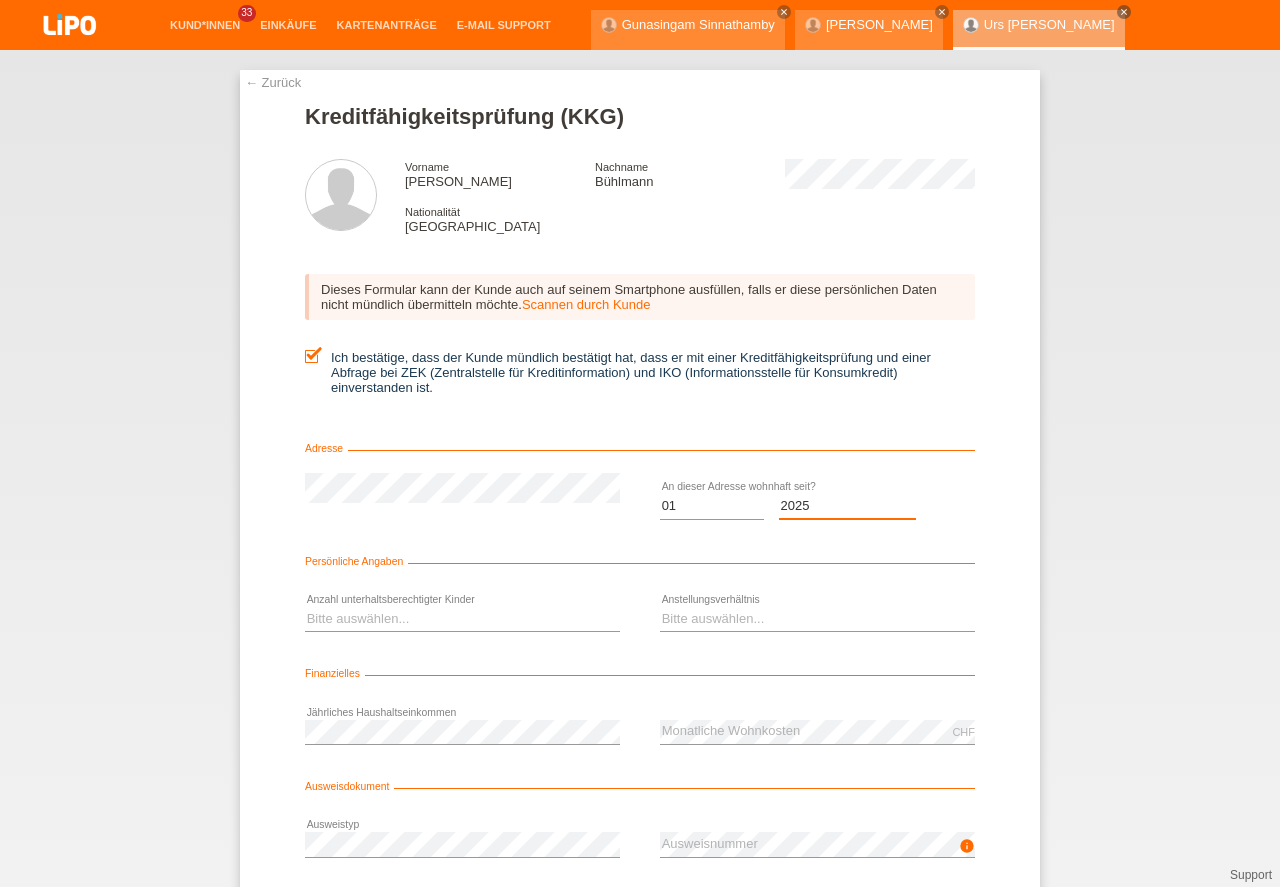scroll, scrollTop: 0, scrollLeft: 0, axis: both 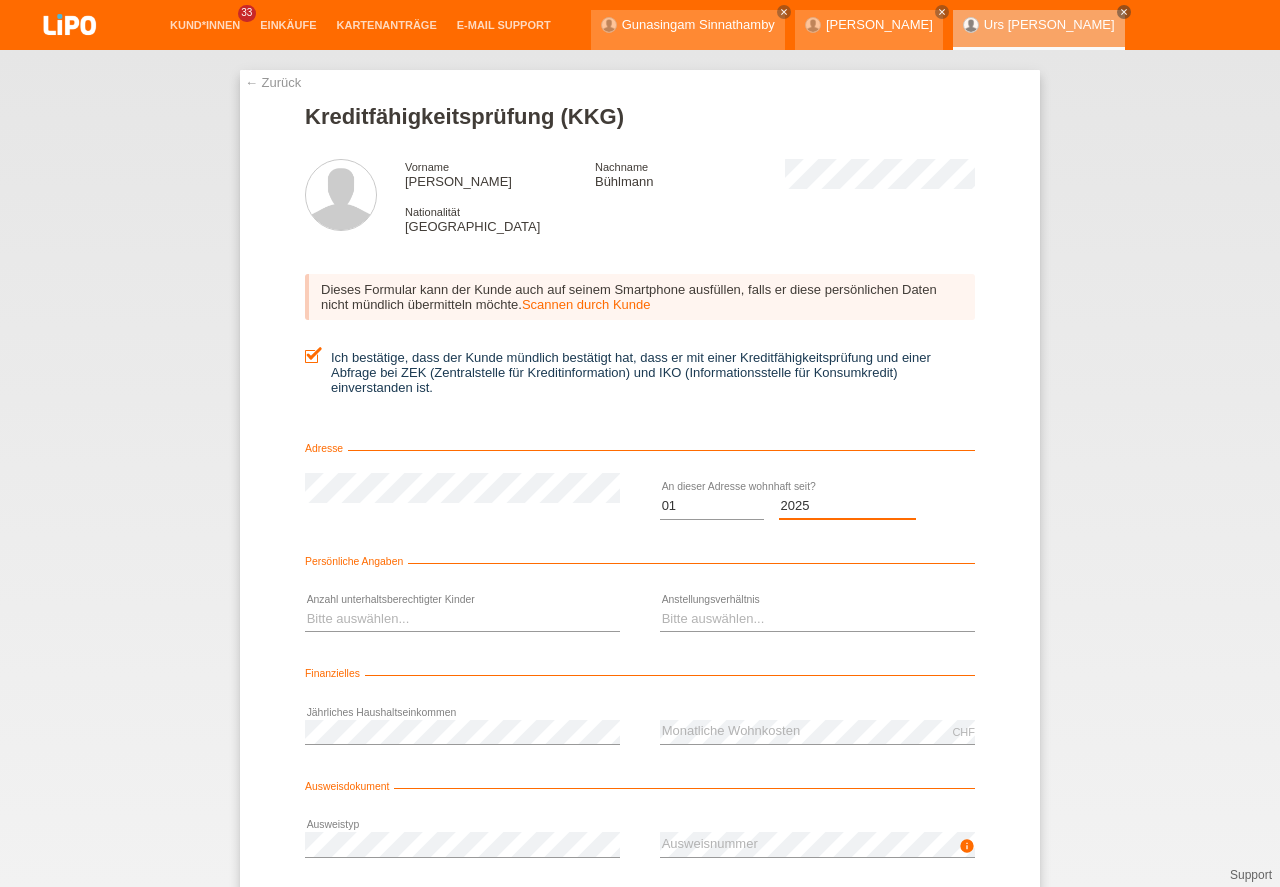 select on "2005" 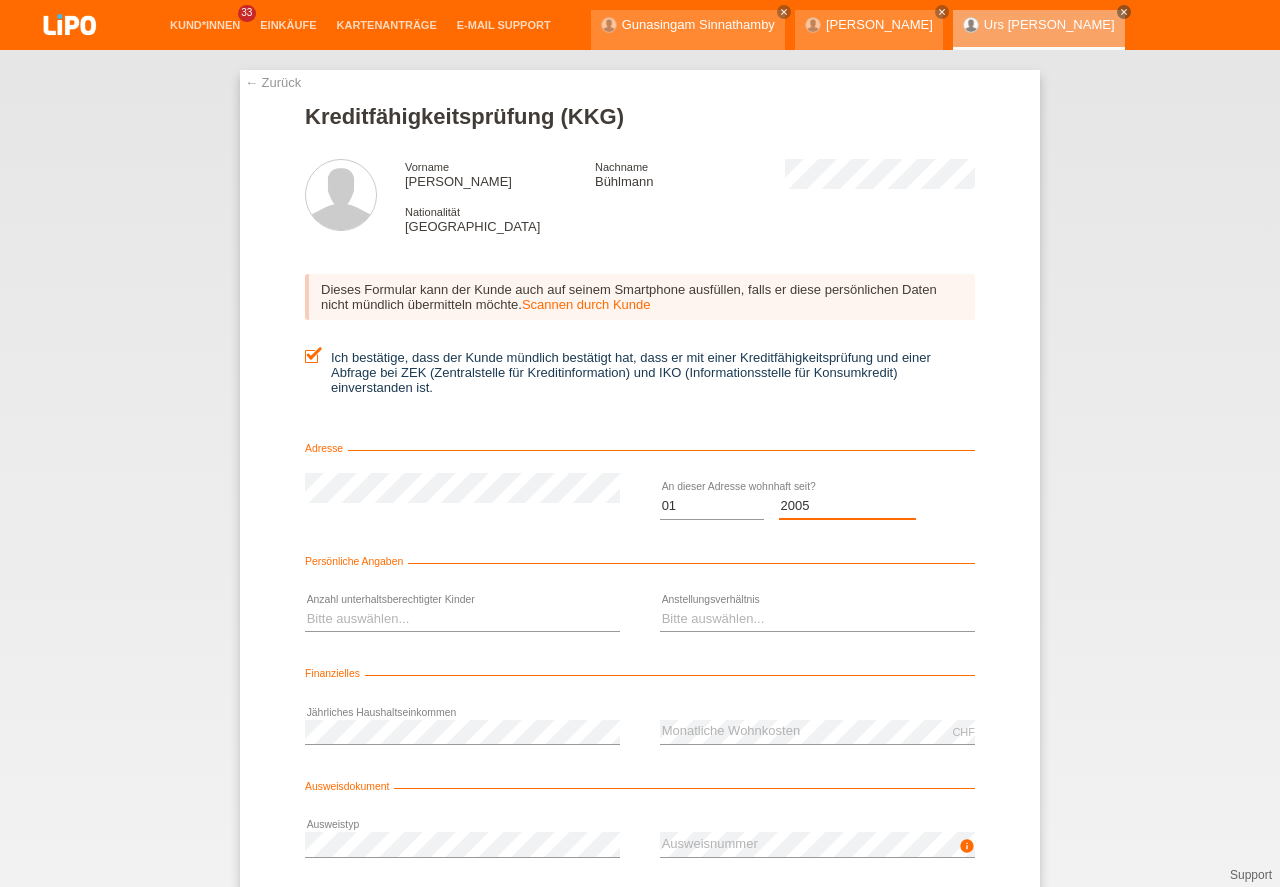 click on "2005" at bounding box center (0, 0) 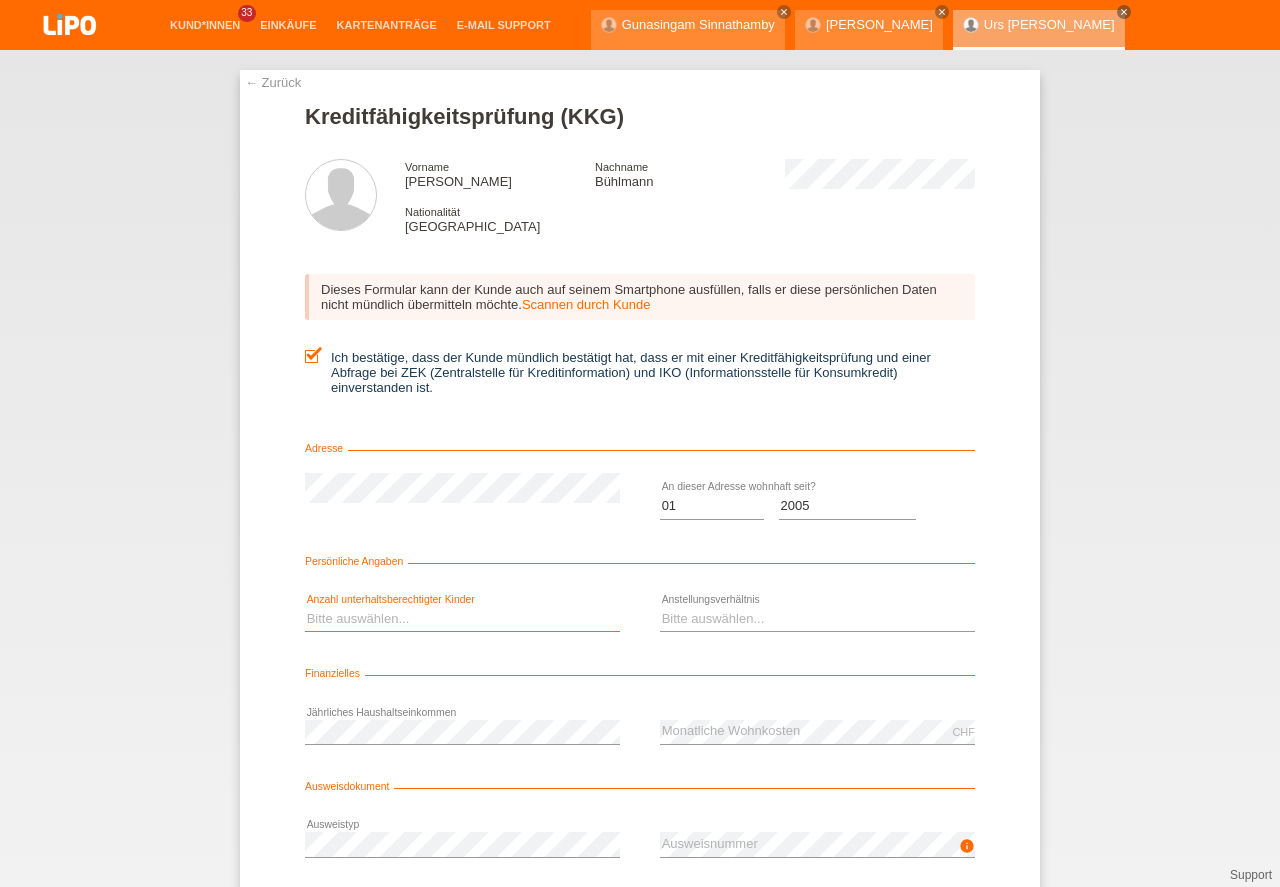 click on "Bitte auswählen...
0
1
2
3
4
5
6
7
8
9" at bounding box center [462, 619] 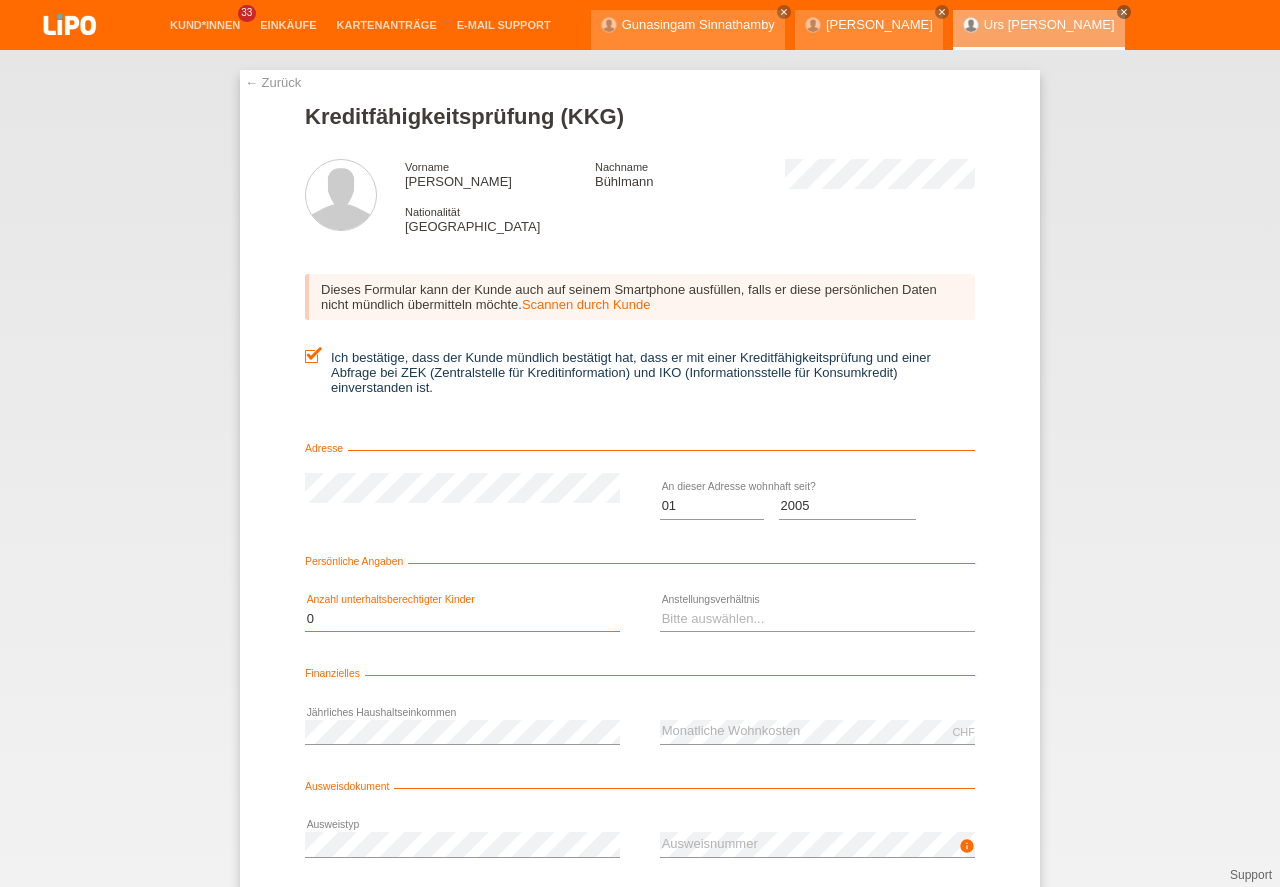 click on "0" at bounding box center [0, 0] 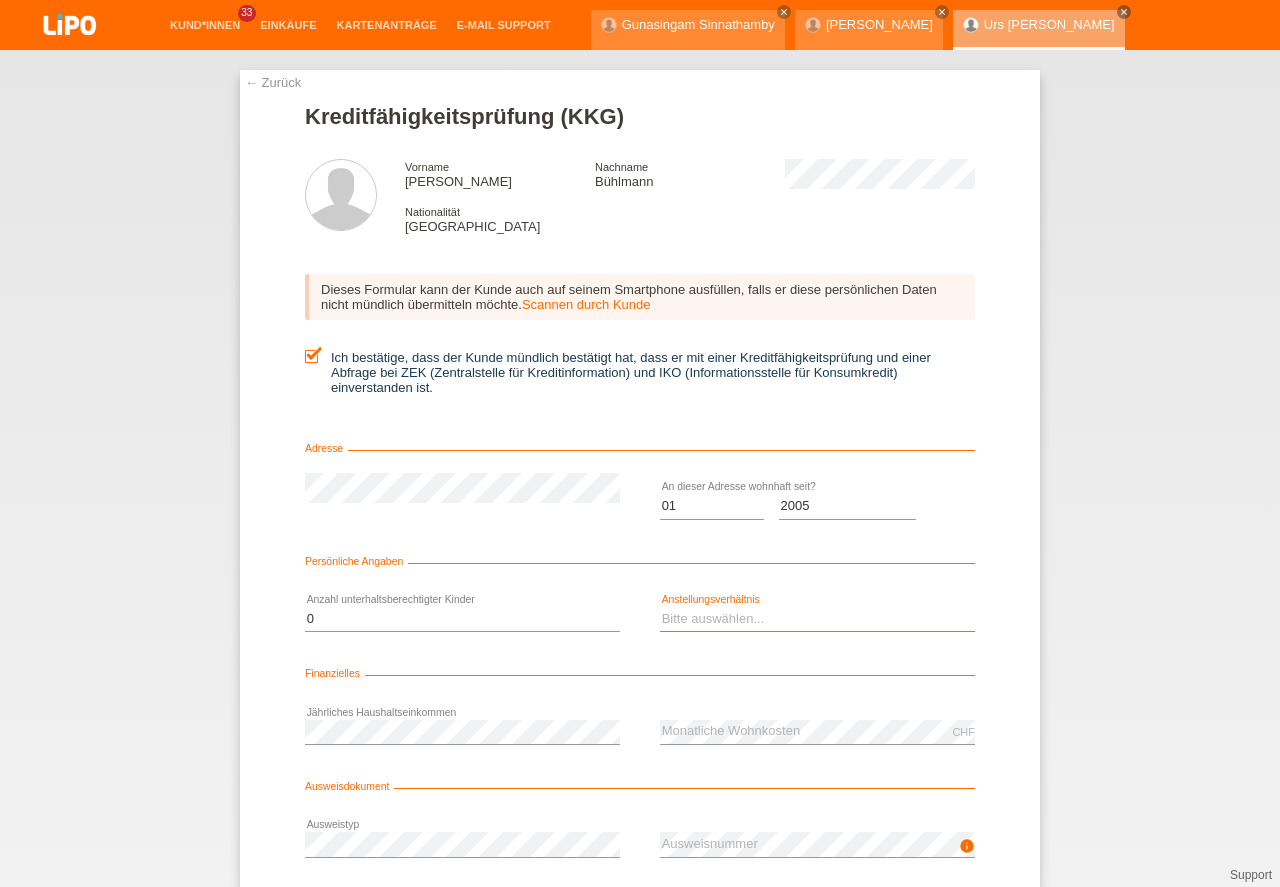 click on "Bitte auswählen...
Unbefristet
Befristet
Lehrling/Student
Pensioniert
Nicht arbeitstätig
Hausfrau/-mann
Selbständig" at bounding box center (817, 619) 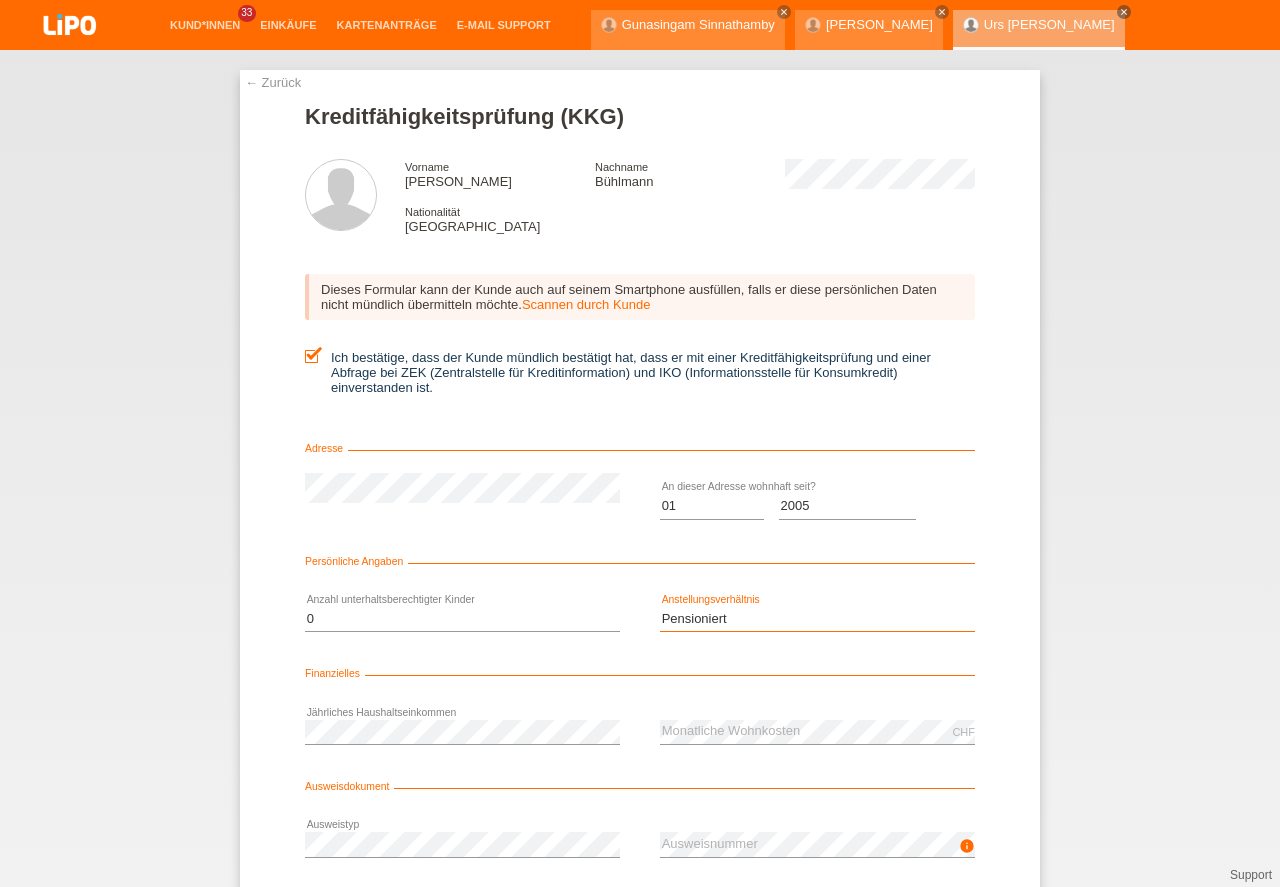 click on "Pensioniert" at bounding box center (0, 0) 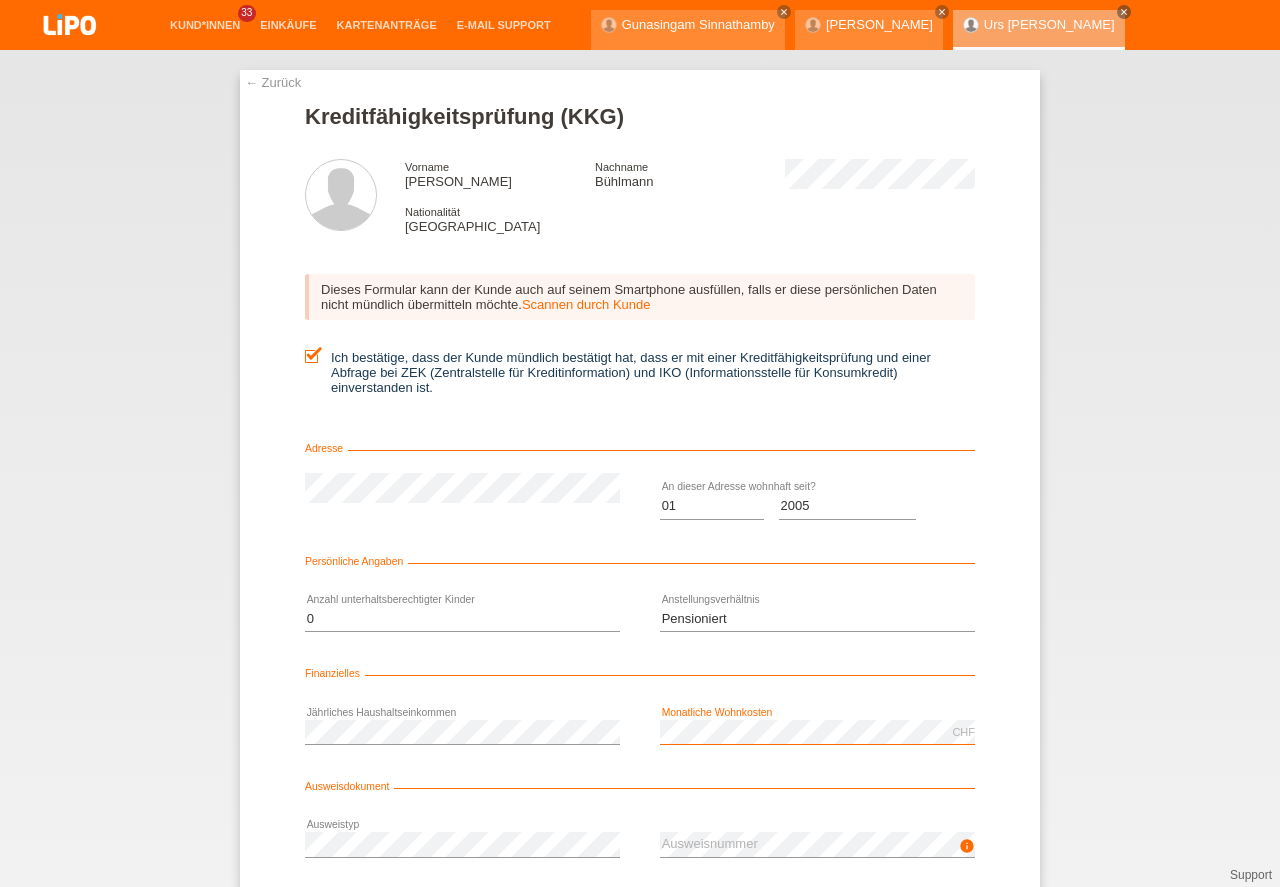 scroll, scrollTop: 90, scrollLeft: 0, axis: vertical 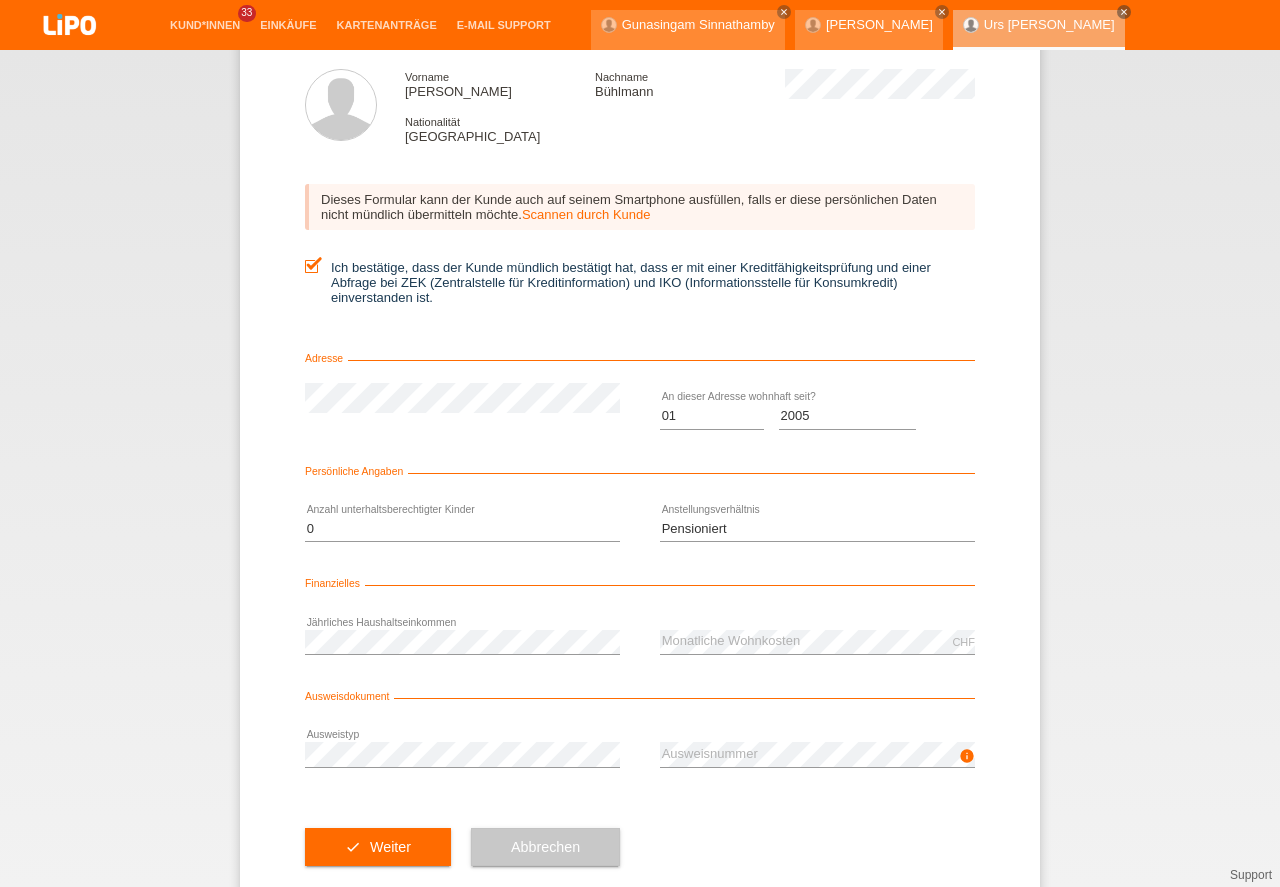 click on "check   Weiter
Abbrechen" at bounding box center [640, 847] 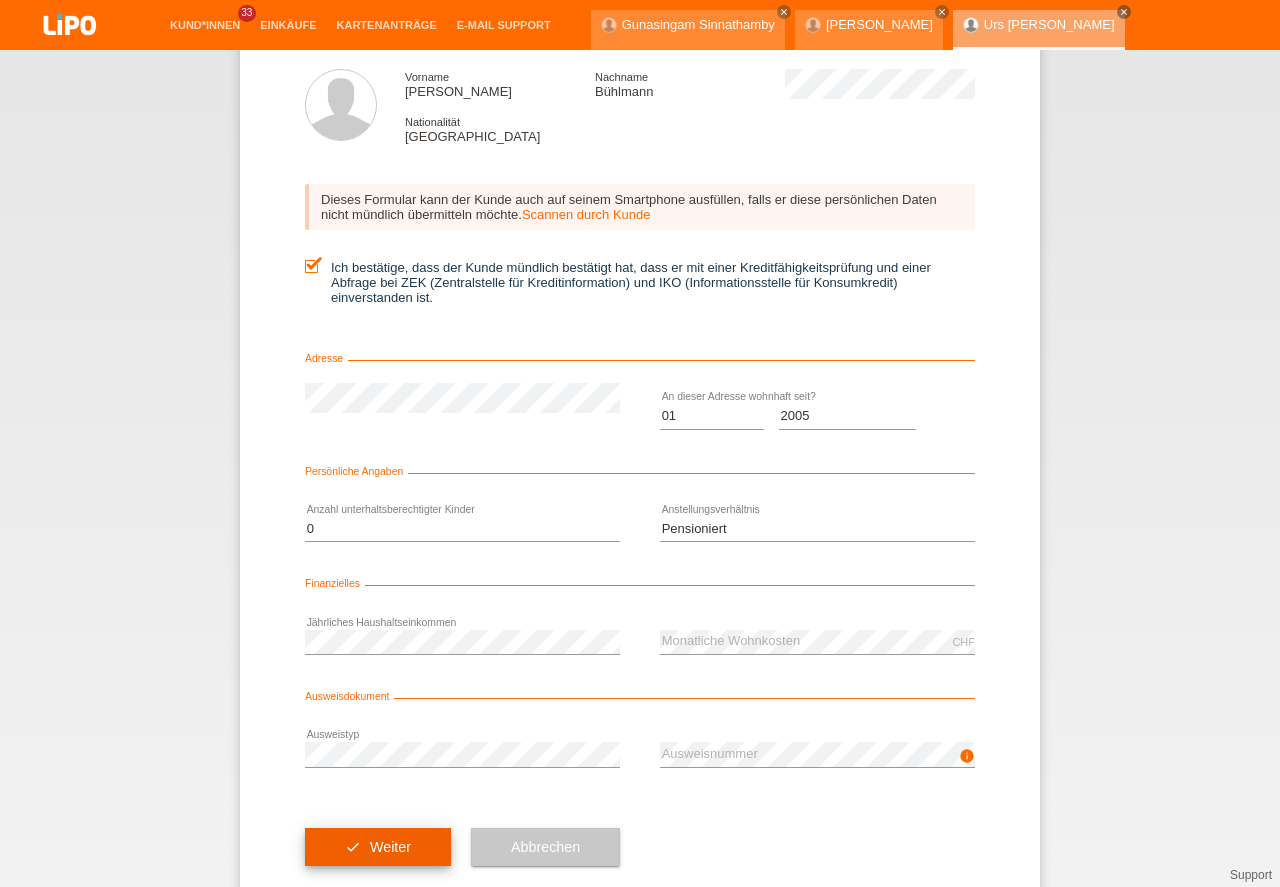 click on "check   Weiter" at bounding box center (378, 847) 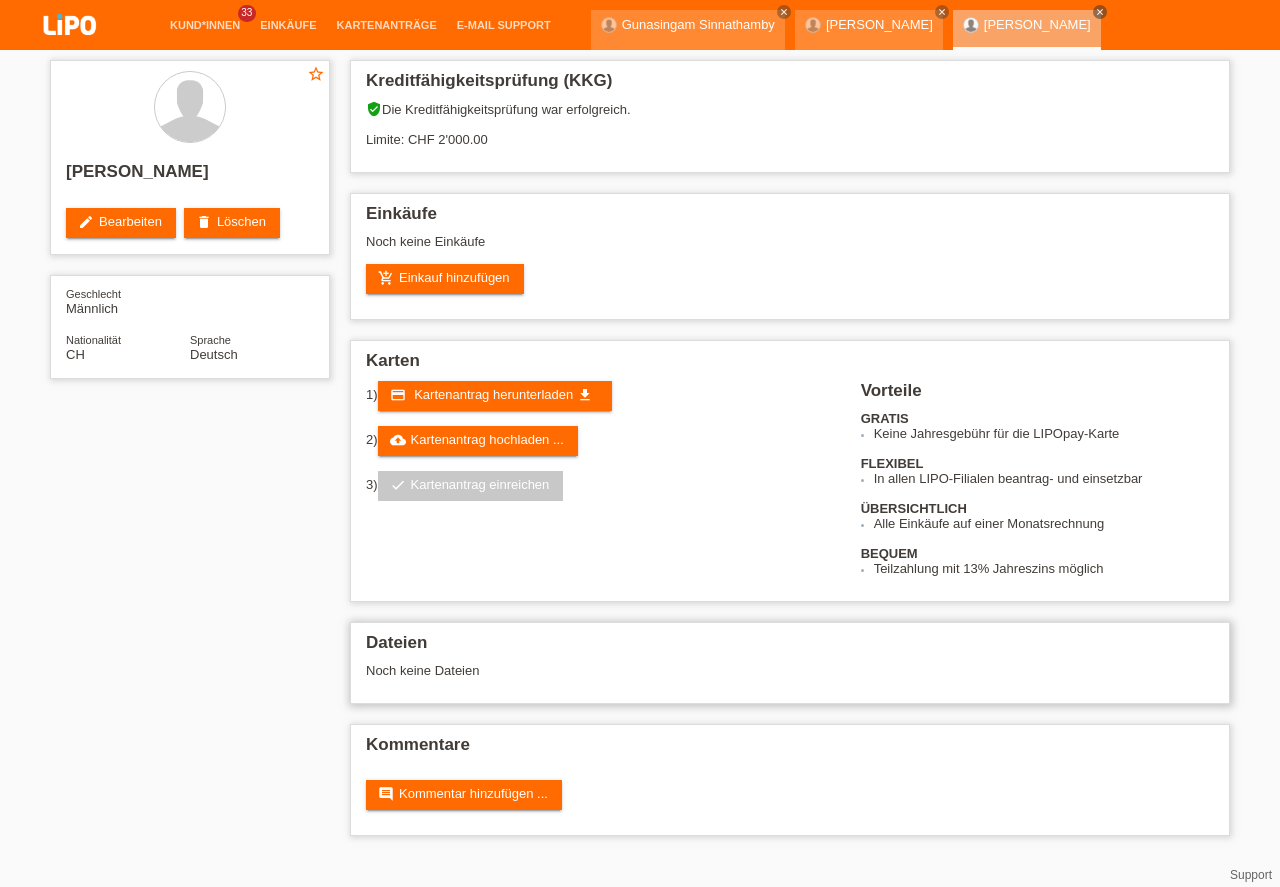 scroll, scrollTop: 0, scrollLeft: 0, axis: both 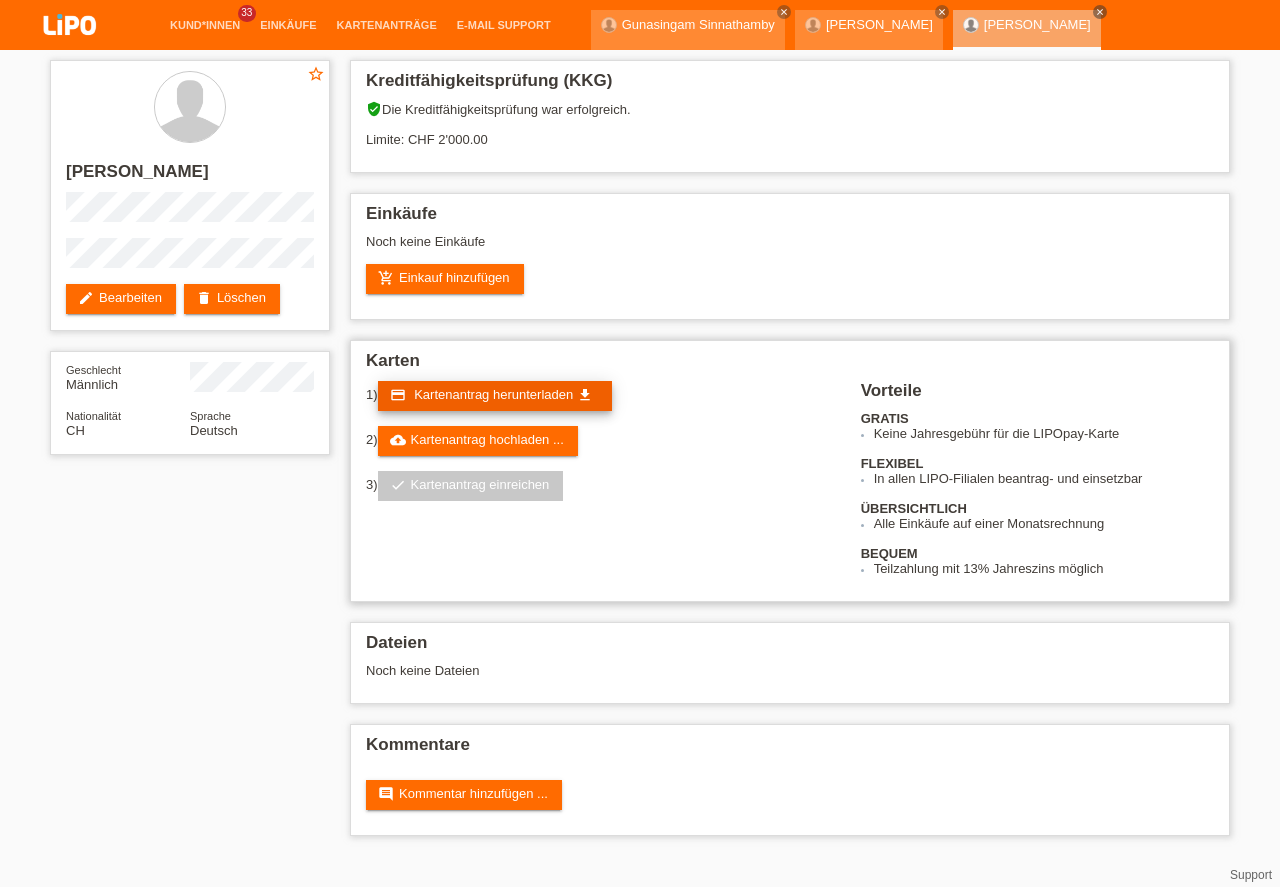 click on "credit_card
Kartenantrag herunterladen
get_app" at bounding box center [495, 396] 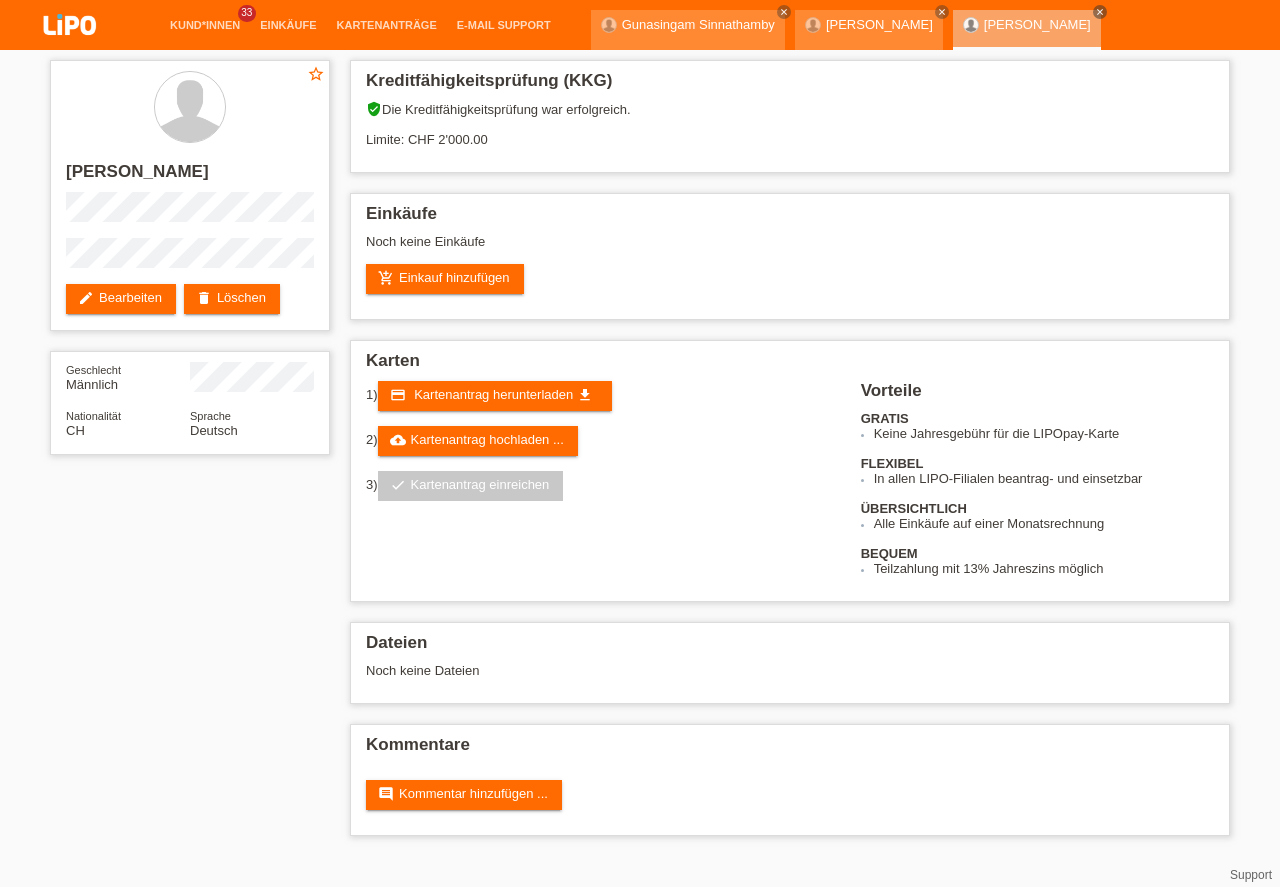 click on "star_border
[PERSON_NAME]
edit  Bearbeiten
delete  Löschen
Geschlecht
Männlich
Nationalität
CH
Sprache
Deutsch
Kreditfähigkeitsprüfung (KKG)
verified_user  Die Kreditfähigkeitsprüfung war erfolgreich." at bounding box center (640, 453) 